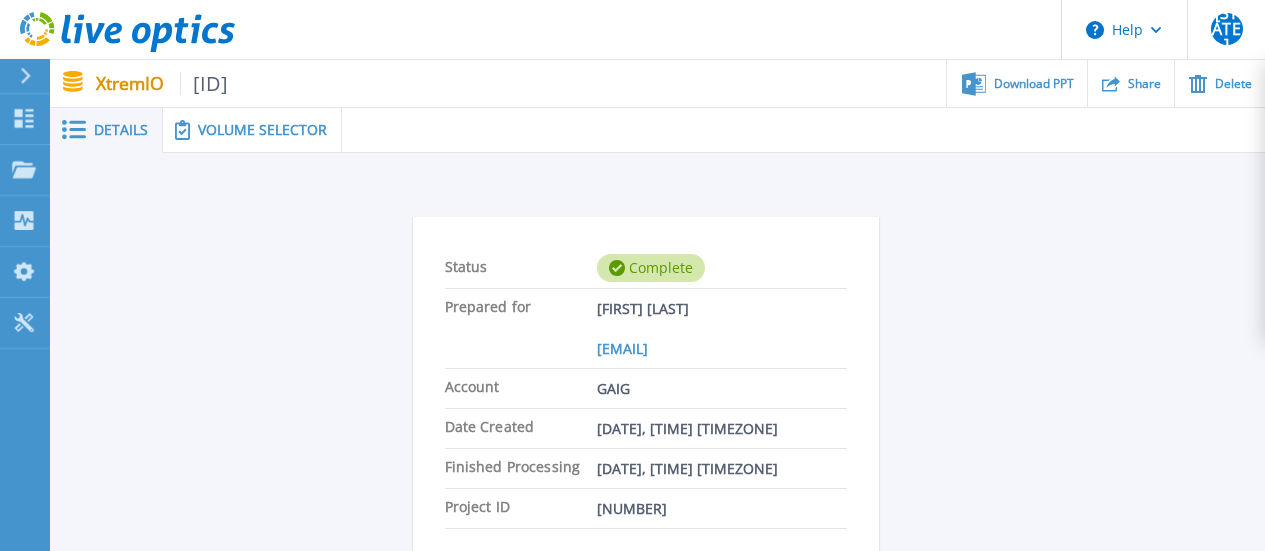 scroll, scrollTop: 0, scrollLeft: 0, axis: both 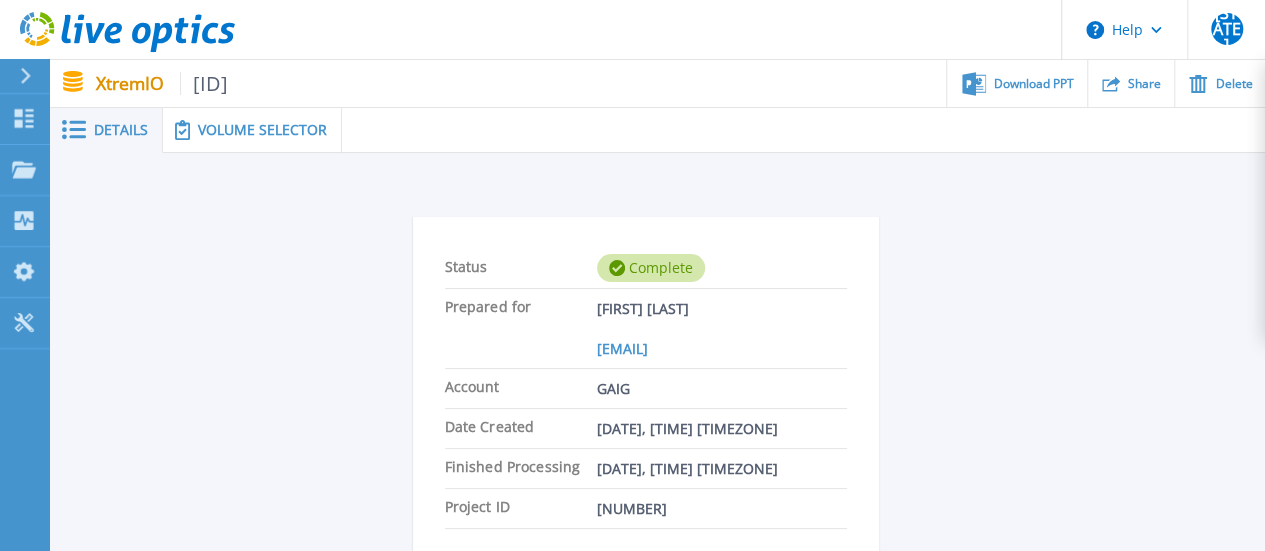 click 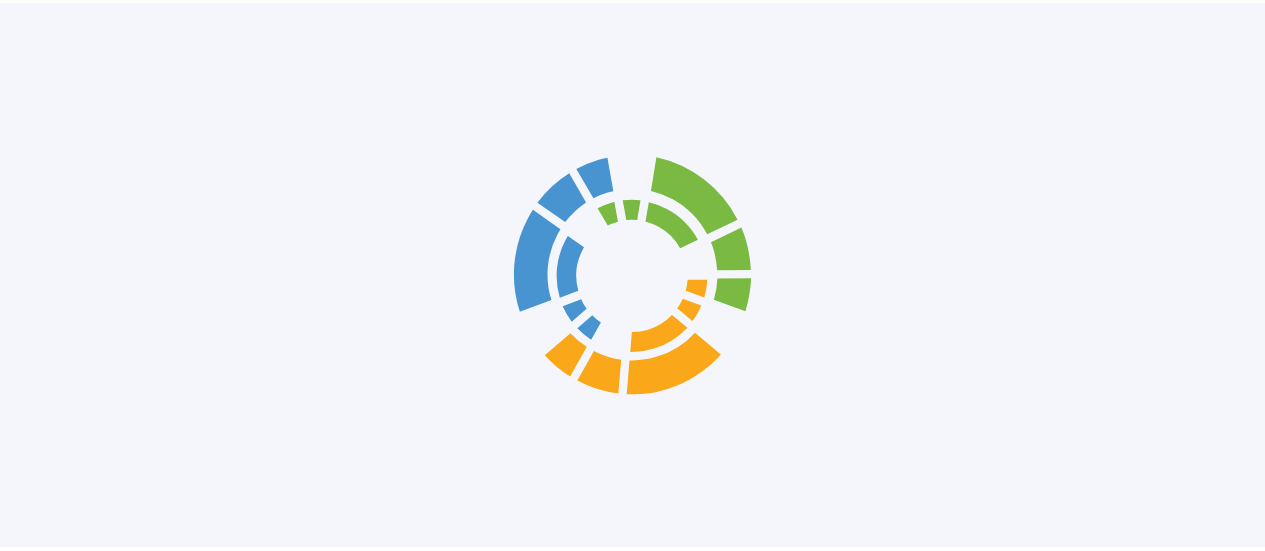 scroll, scrollTop: 0, scrollLeft: 0, axis: both 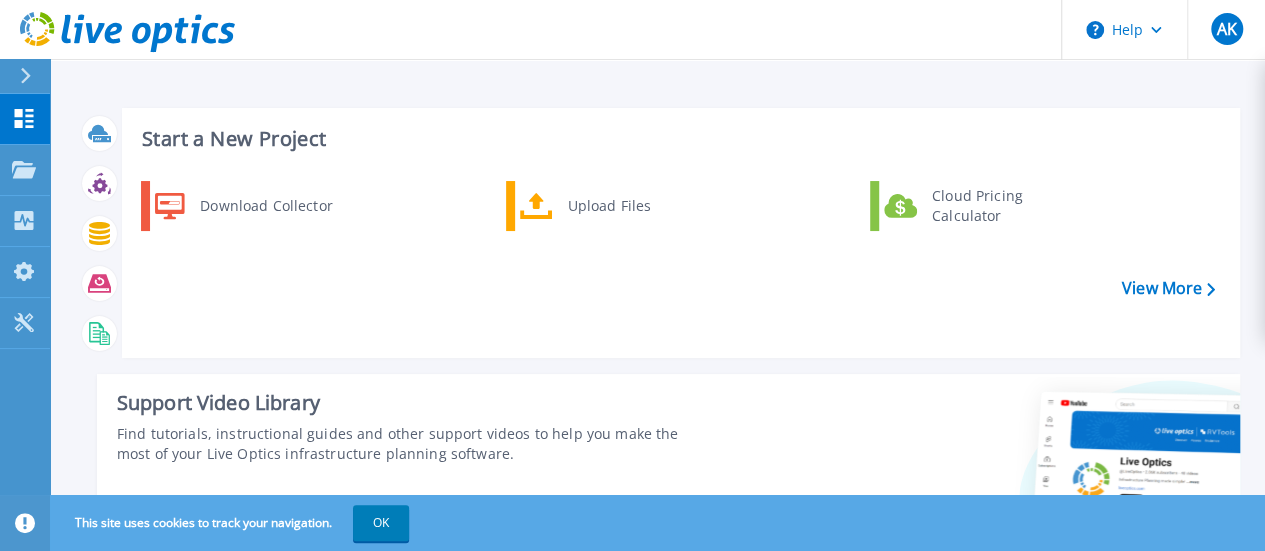 click on "Download Collector     Upload Files     Cloud Pricing Calculator" at bounding box center [678, 262] 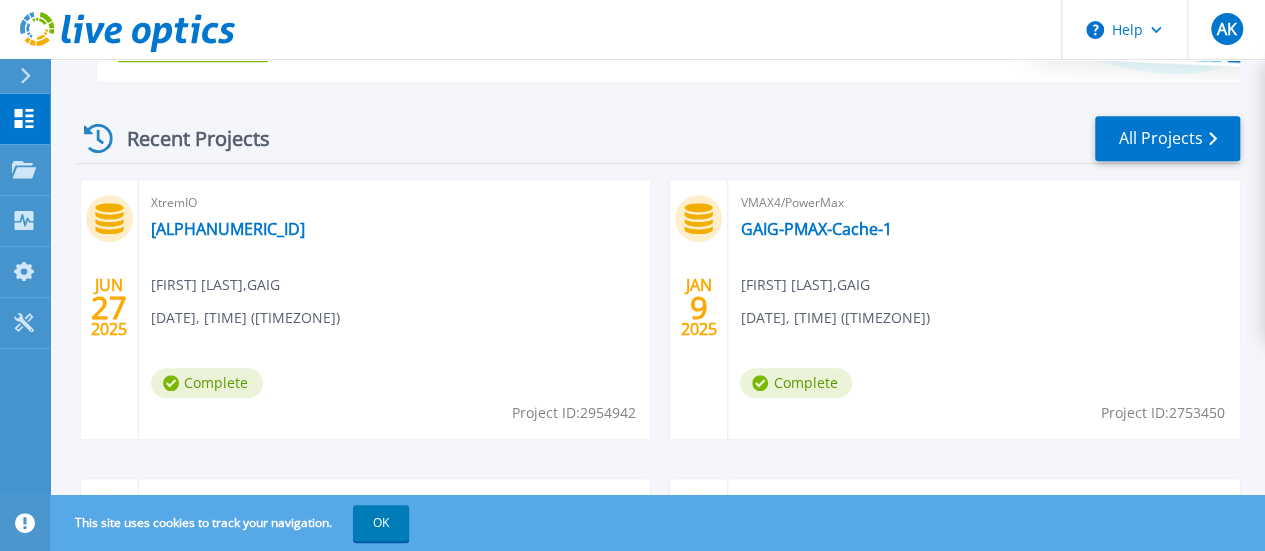 scroll, scrollTop: 524, scrollLeft: 0, axis: vertical 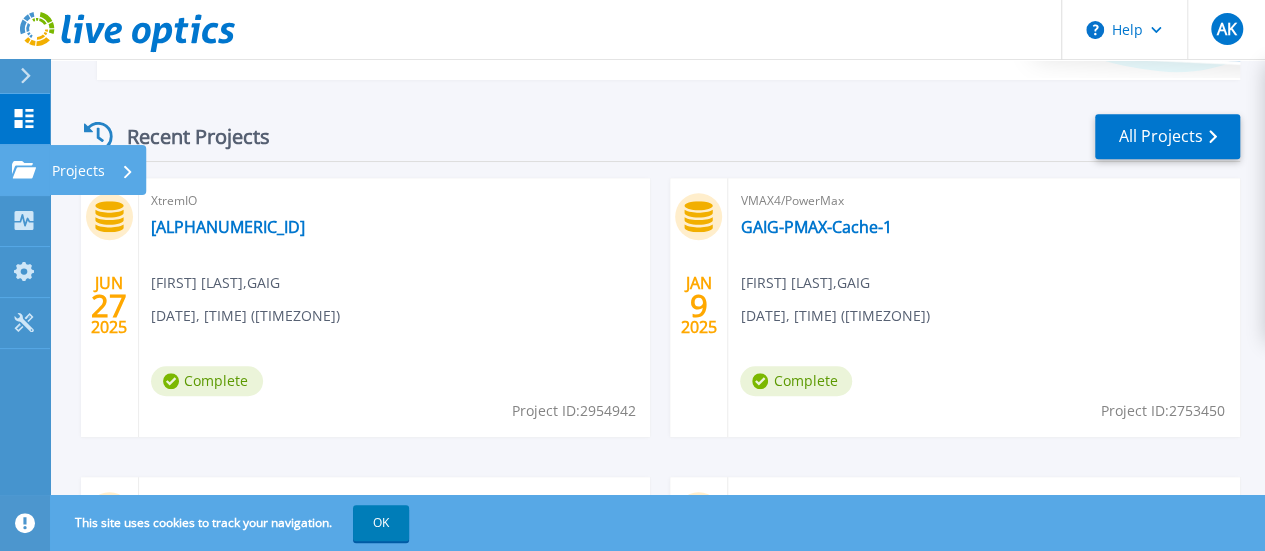 click on "Projects" at bounding box center (78, 171) 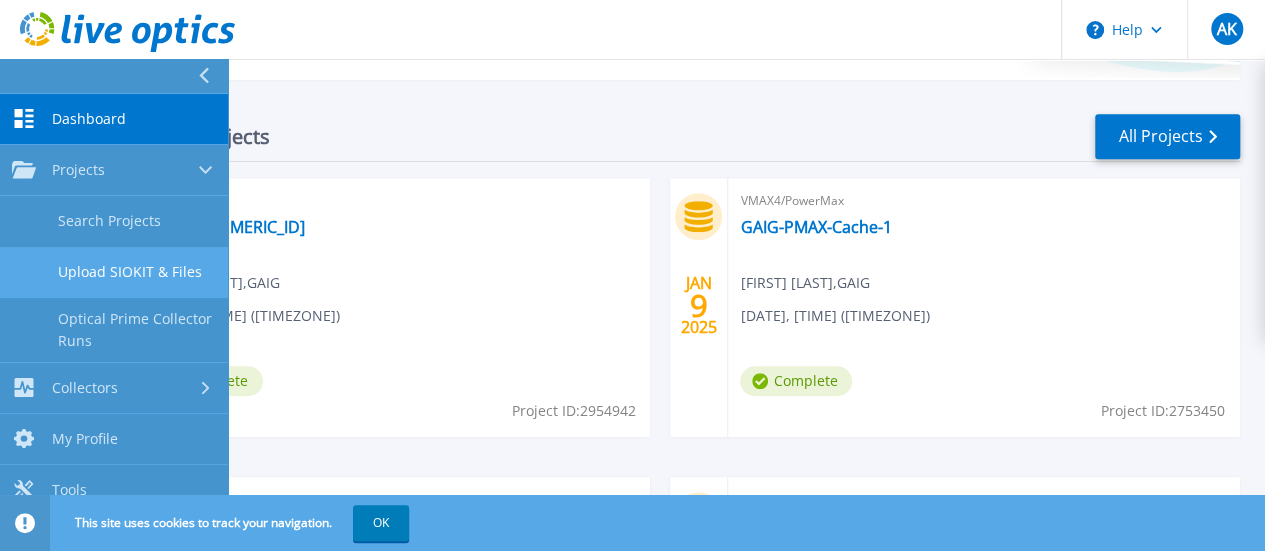 click on "Upload SIOKIT & Files" at bounding box center (114, 272) 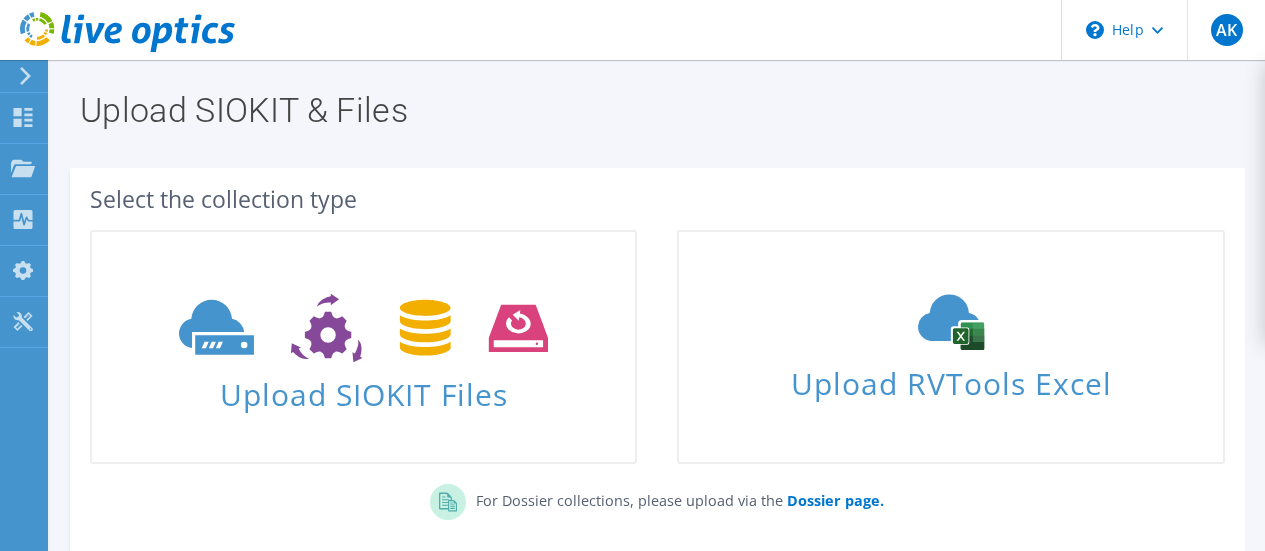scroll, scrollTop: 0, scrollLeft: 0, axis: both 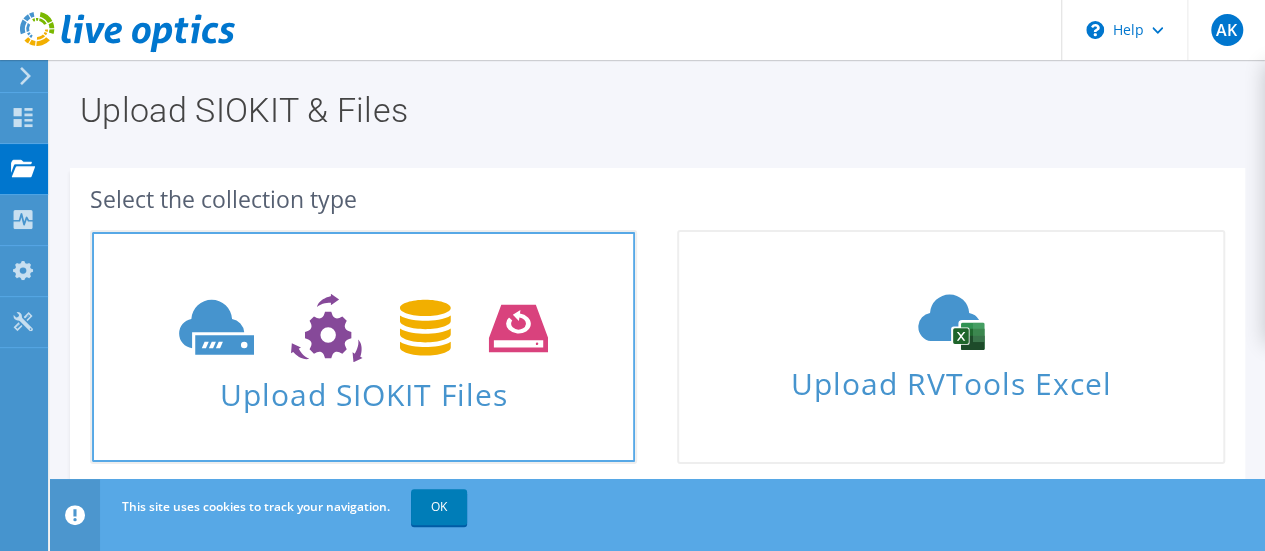 click on "Upload SIOKIT Files" at bounding box center (363, 388) 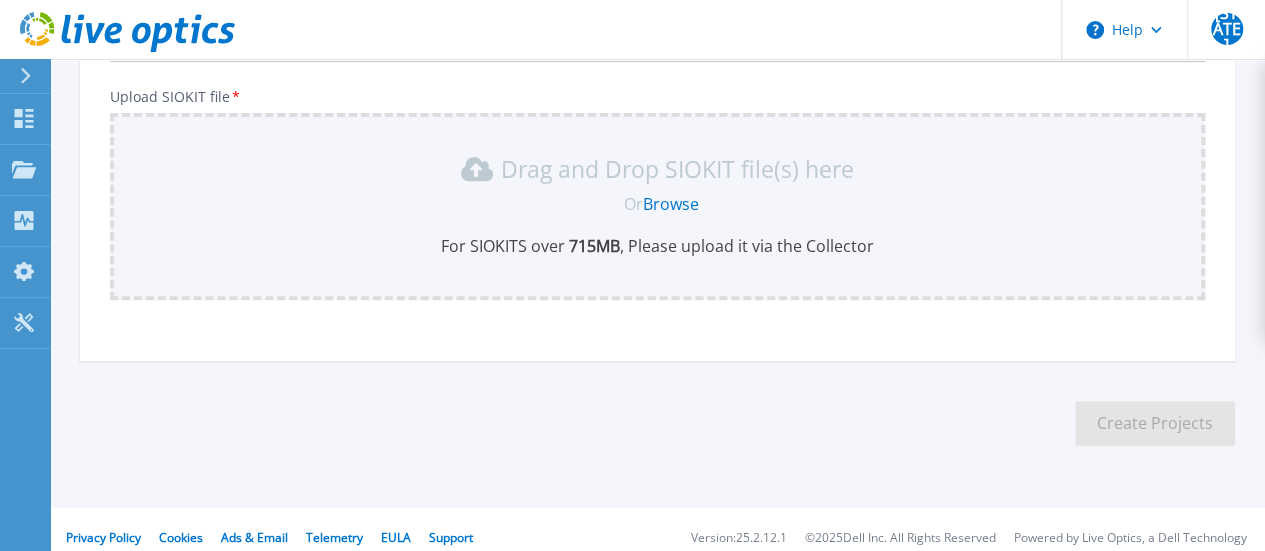 scroll, scrollTop: 245, scrollLeft: 0, axis: vertical 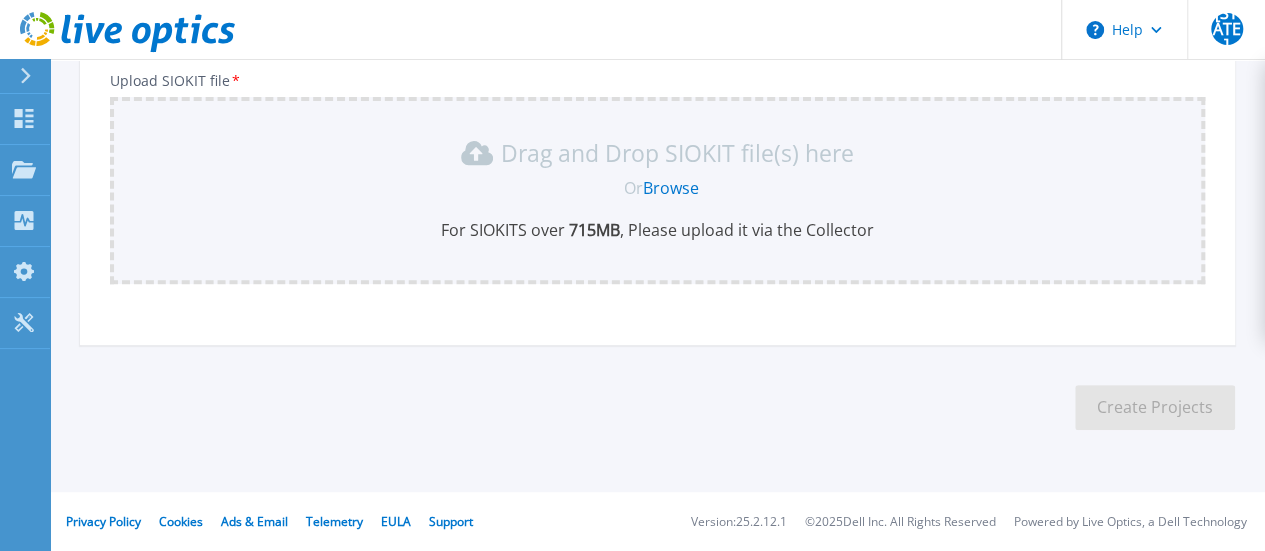 click on "Browse" at bounding box center (671, 188) 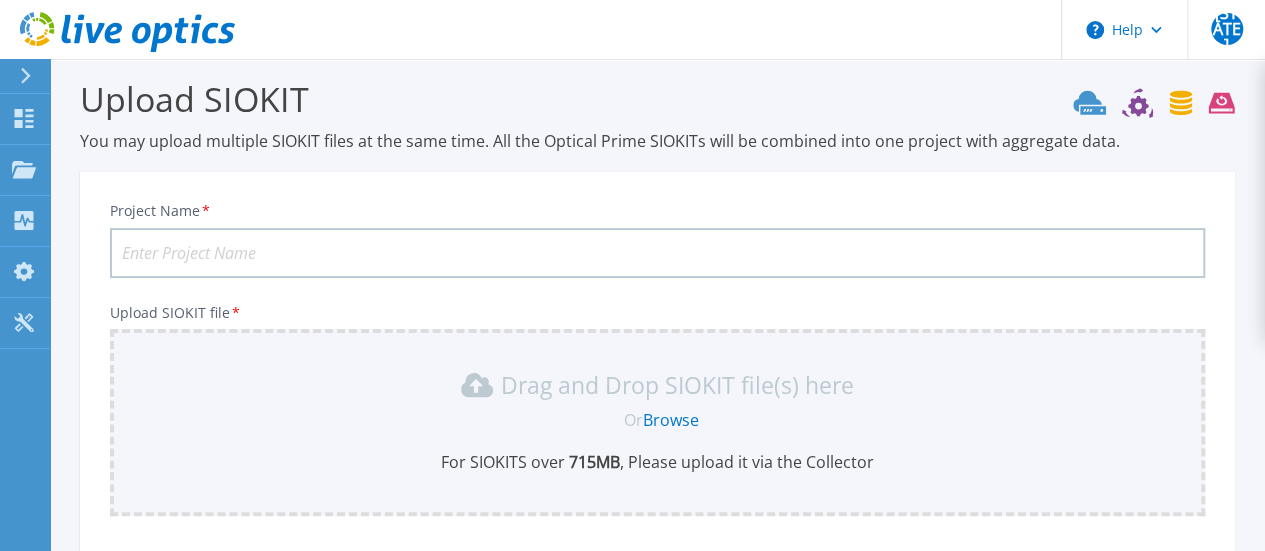 scroll, scrollTop: 5, scrollLeft: 0, axis: vertical 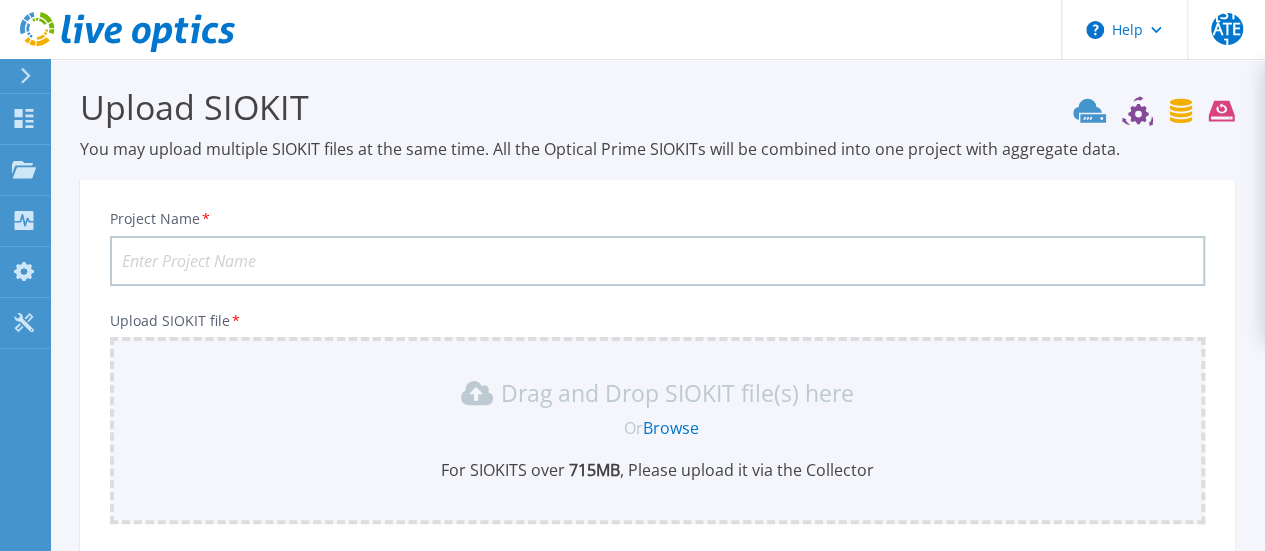 drag, startPoint x: 448, startPoint y: 345, endPoint x: 380, endPoint y: 265, distance: 104.99524 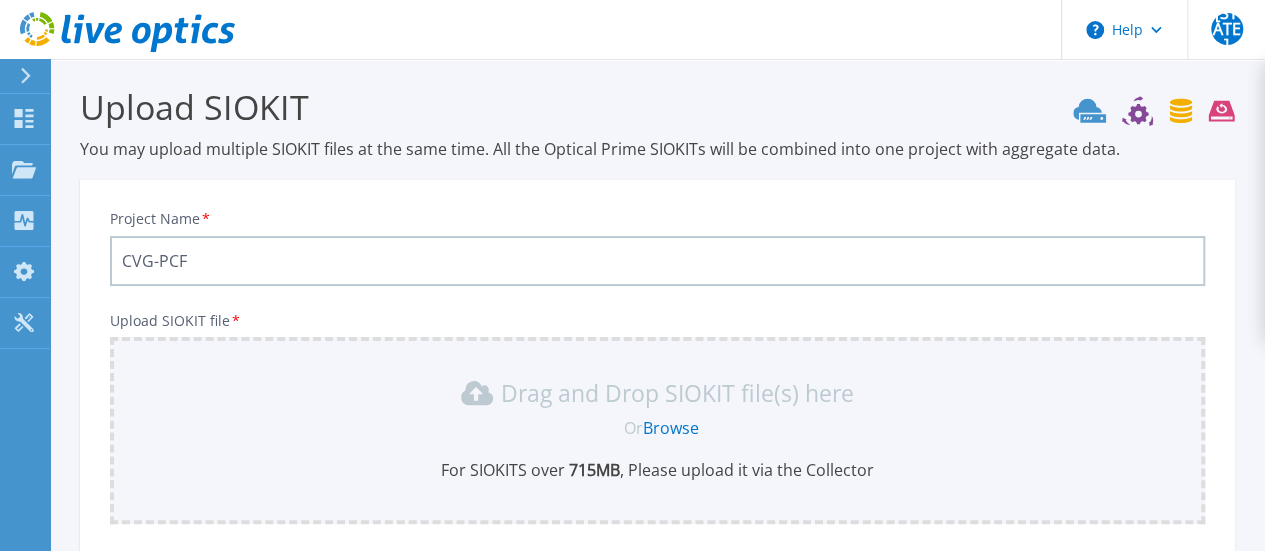 scroll, scrollTop: 245, scrollLeft: 0, axis: vertical 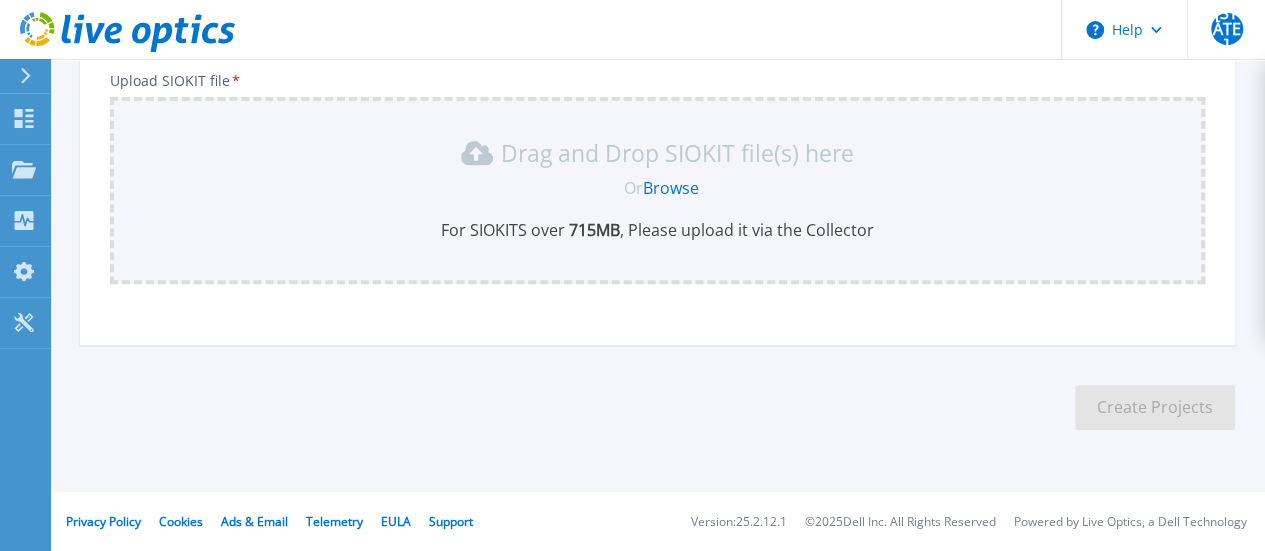 type on "CVG-PCF" 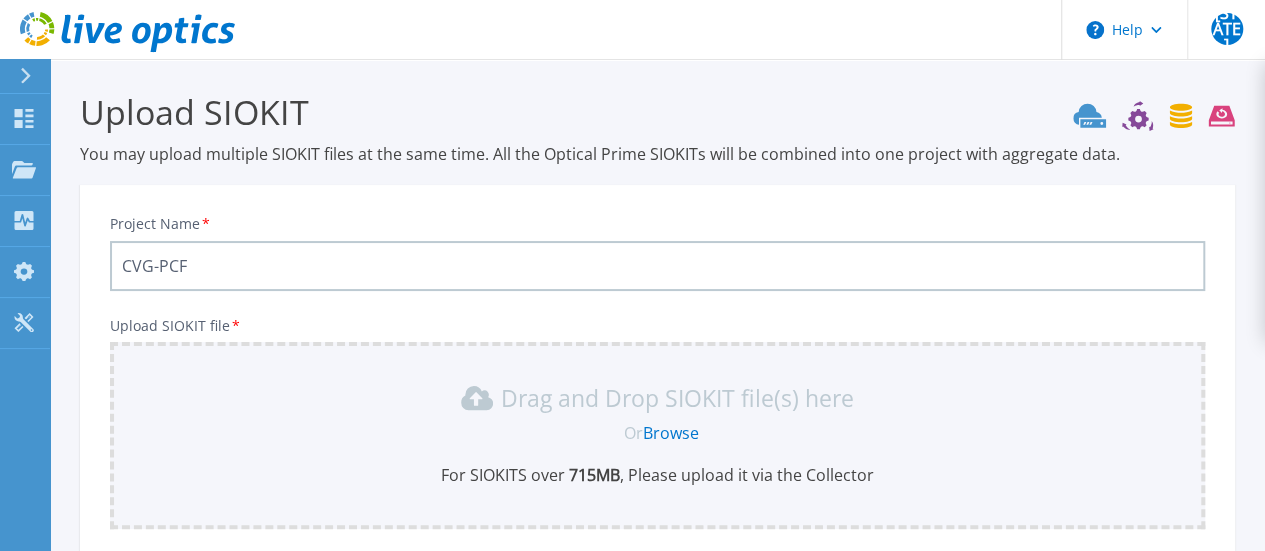 click on "Project Name * CVG-PCF Upload SIOKIT file * Drag and Drop SIOKIT file(s) here    Or  Browse For SIOKITS over   715  MB , Please upload it via the Collector" at bounding box center [657, 394] 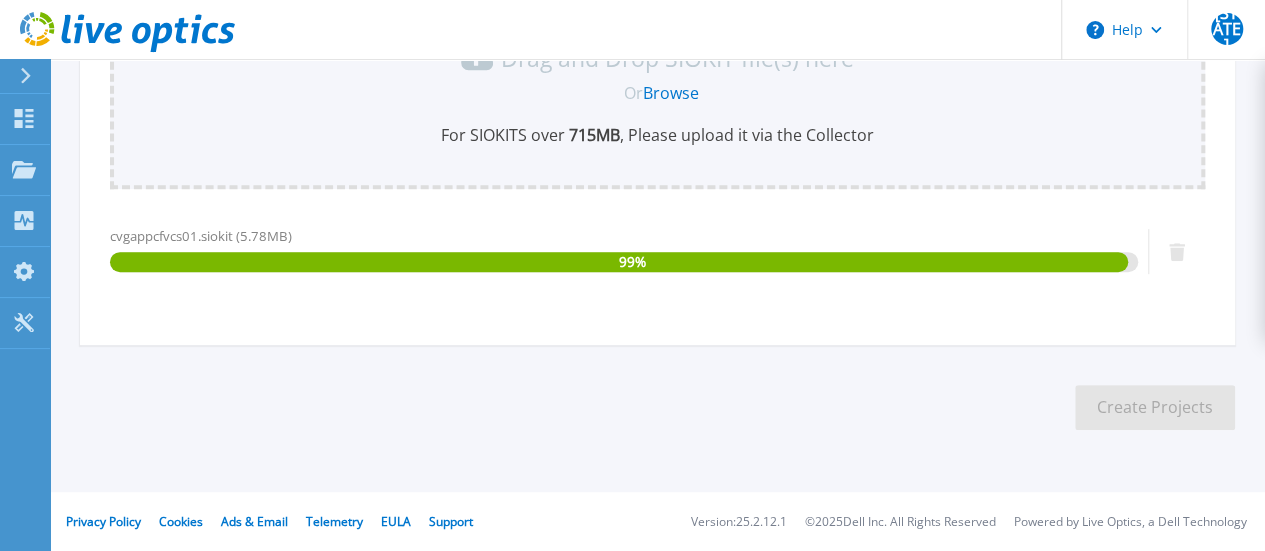 scroll, scrollTop: 340, scrollLeft: 0, axis: vertical 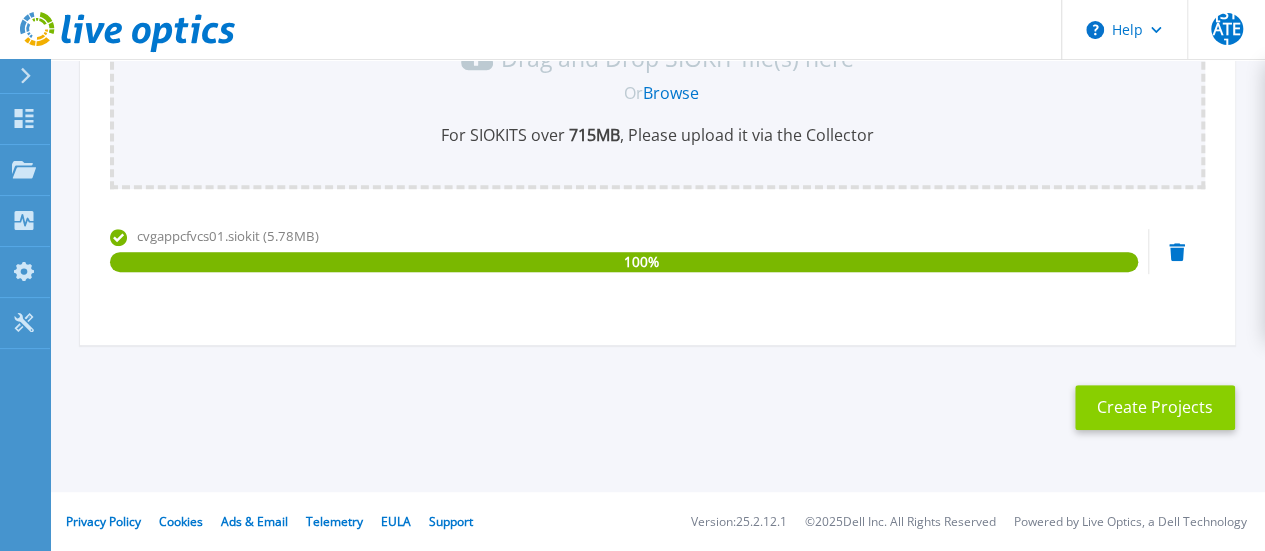 click on "Create Projects" at bounding box center [1155, 407] 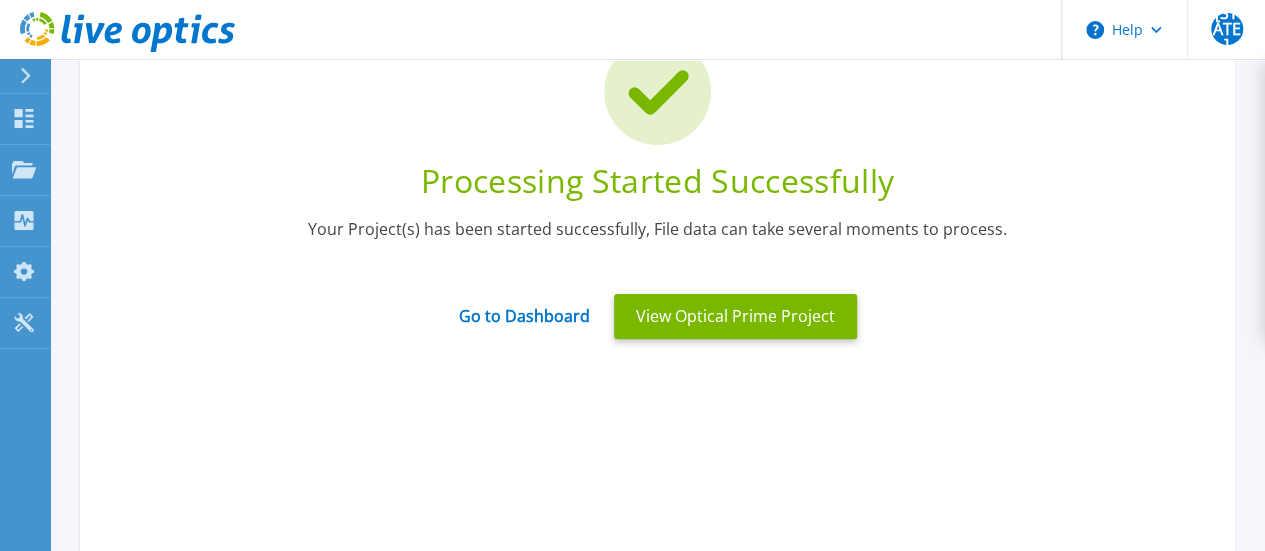 scroll, scrollTop: 166, scrollLeft: 0, axis: vertical 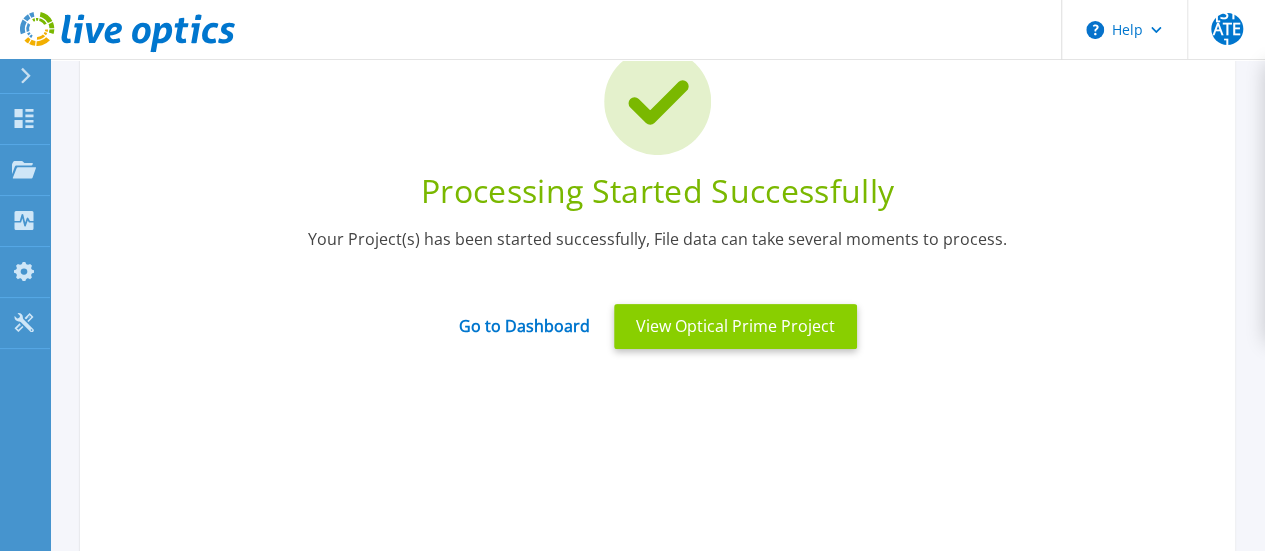 click on "View Optical Prime Project" at bounding box center [735, 326] 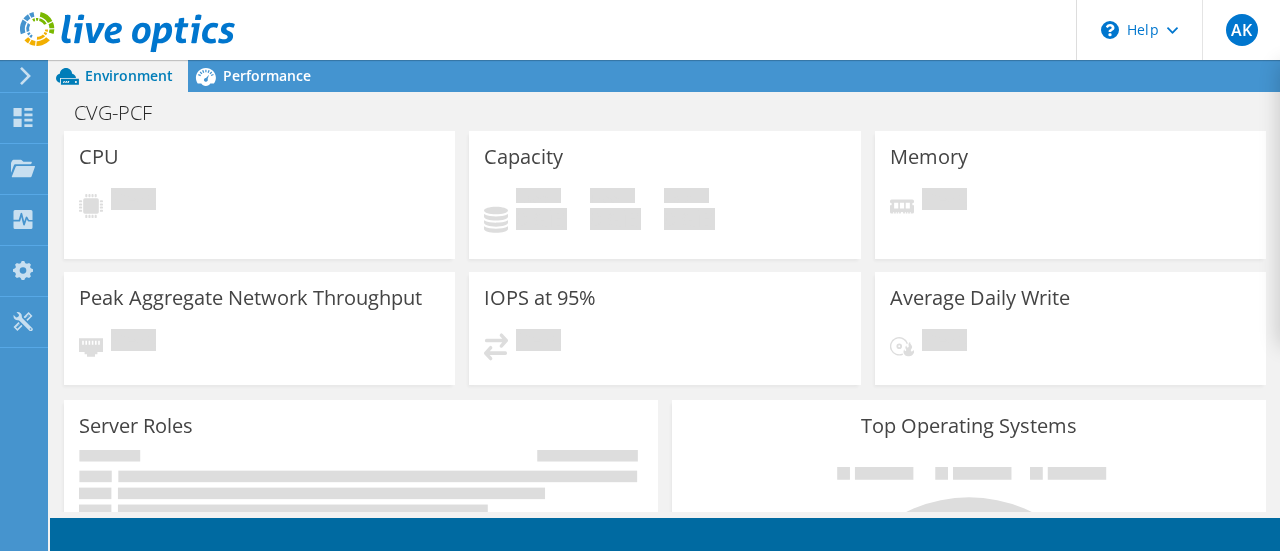 scroll, scrollTop: 0, scrollLeft: 0, axis: both 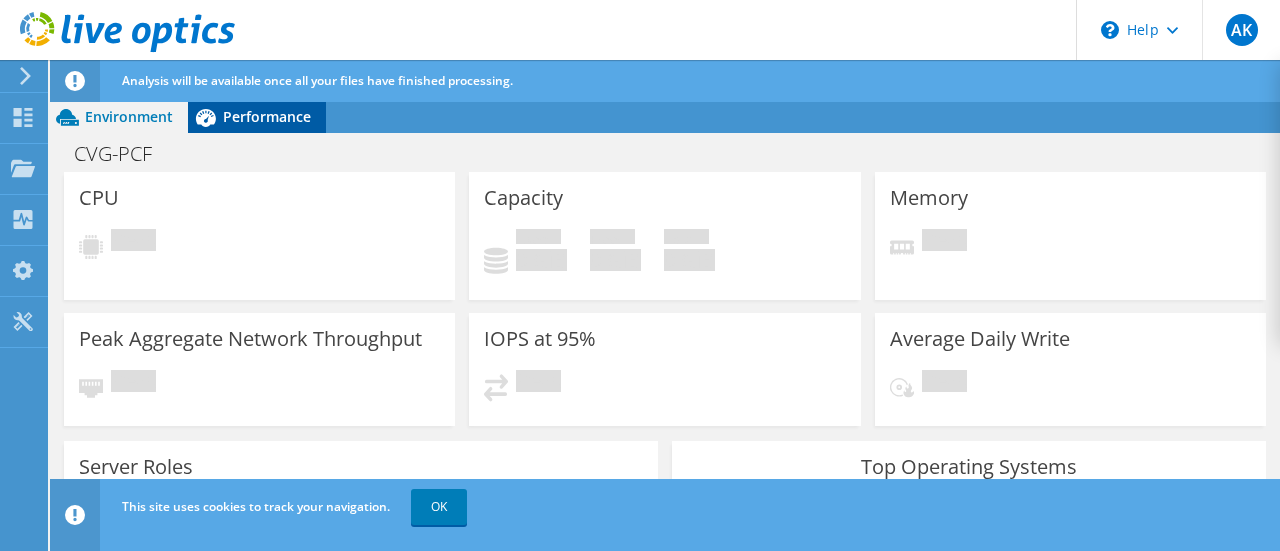 click on "Performance" at bounding box center (267, 116) 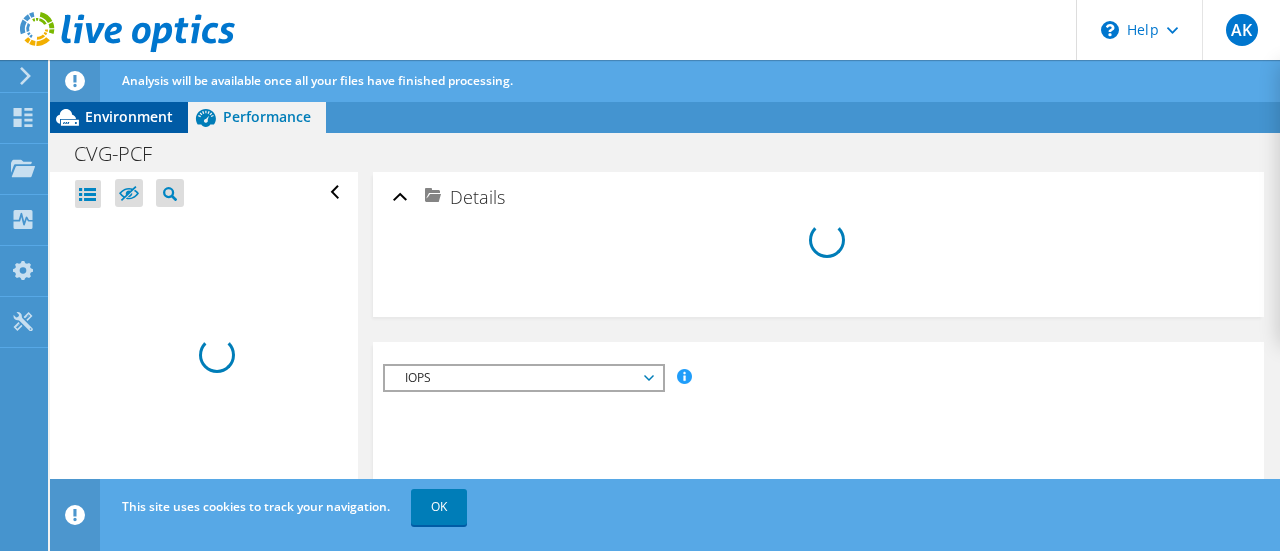 click on "Environment" at bounding box center (129, 116) 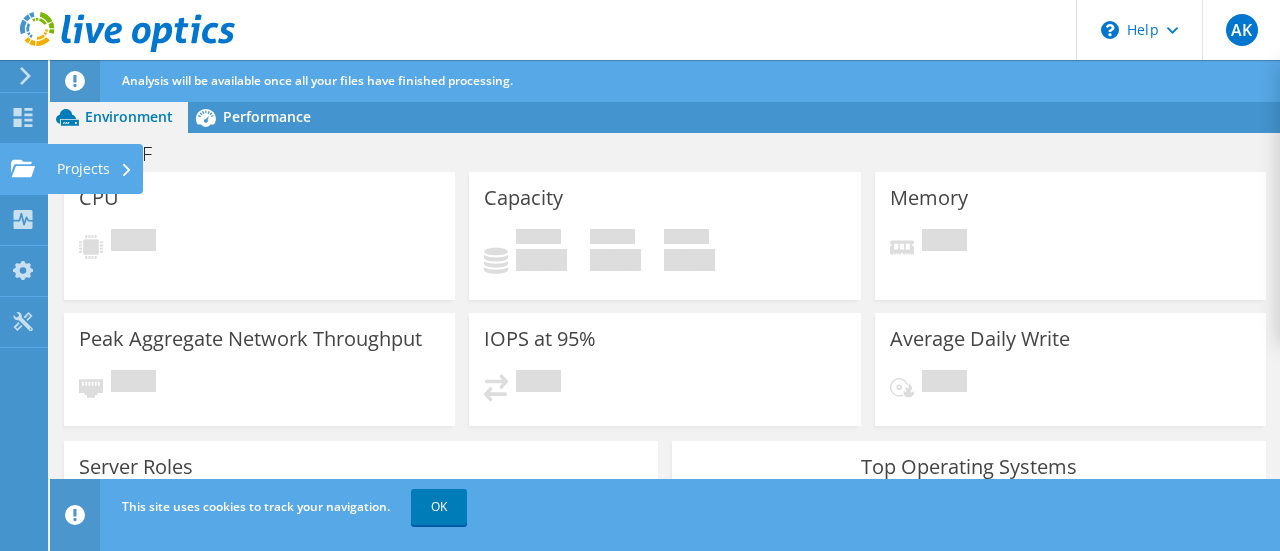 click on "Projects" at bounding box center (95, 169) 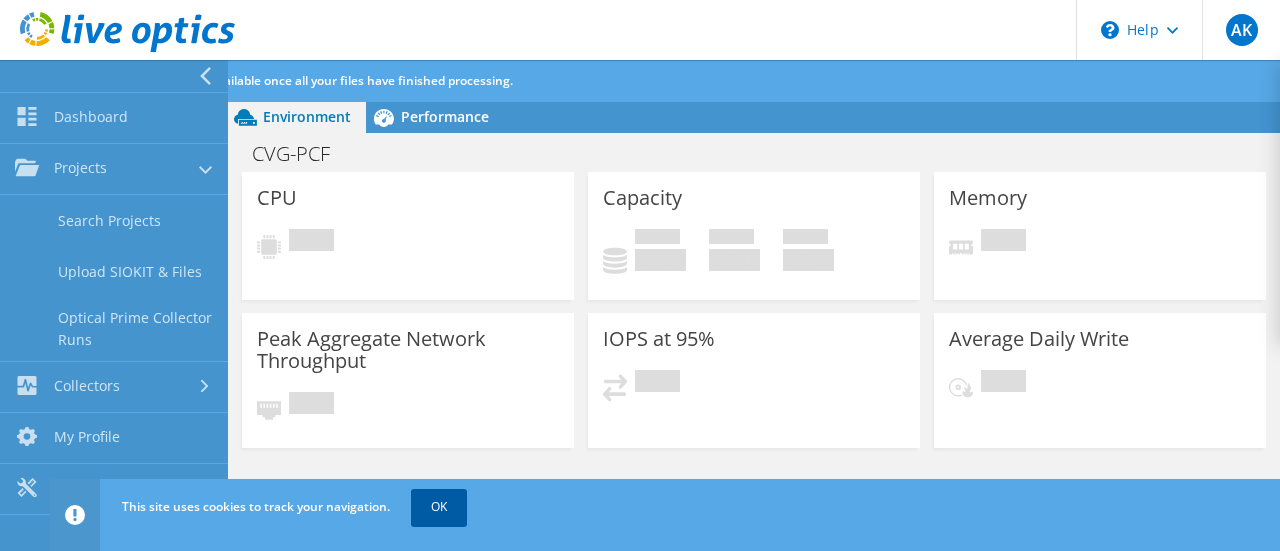 click on "OK" at bounding box center [439, 507] 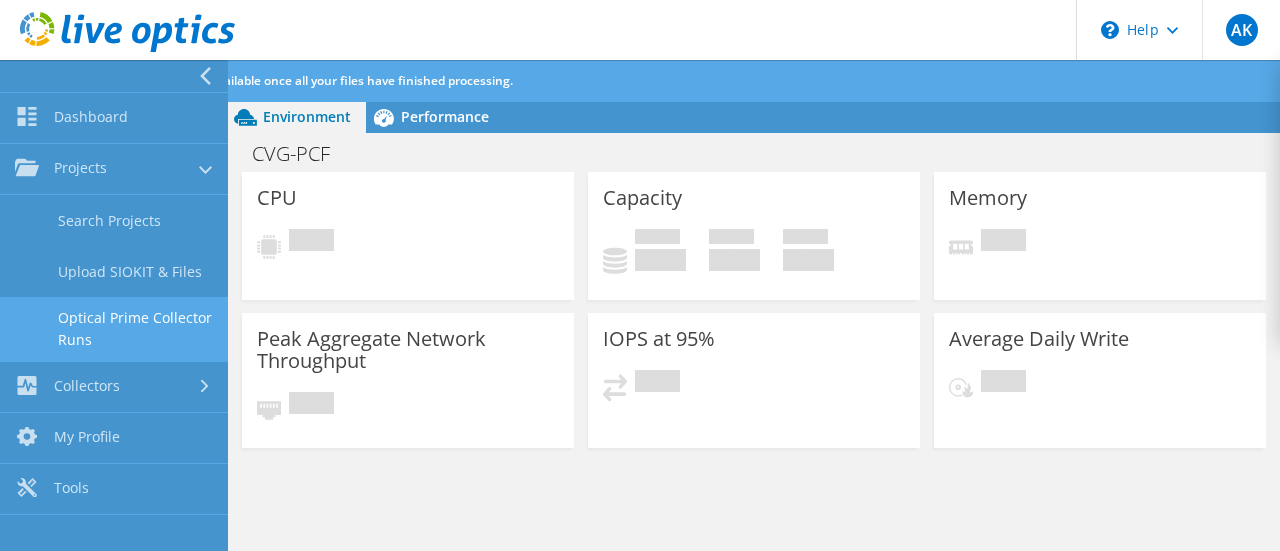 click on "Optical Prime Collector Runs" at bounding box center [114, 329] 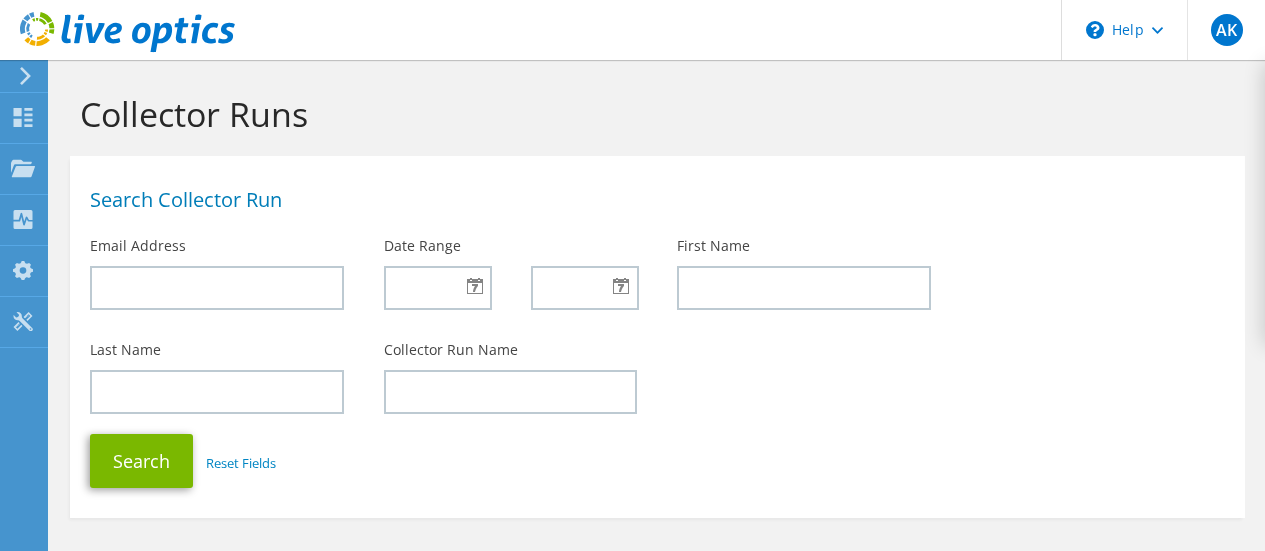 scroll, scrollTop: 0, scrollLeft: 0, axis: both 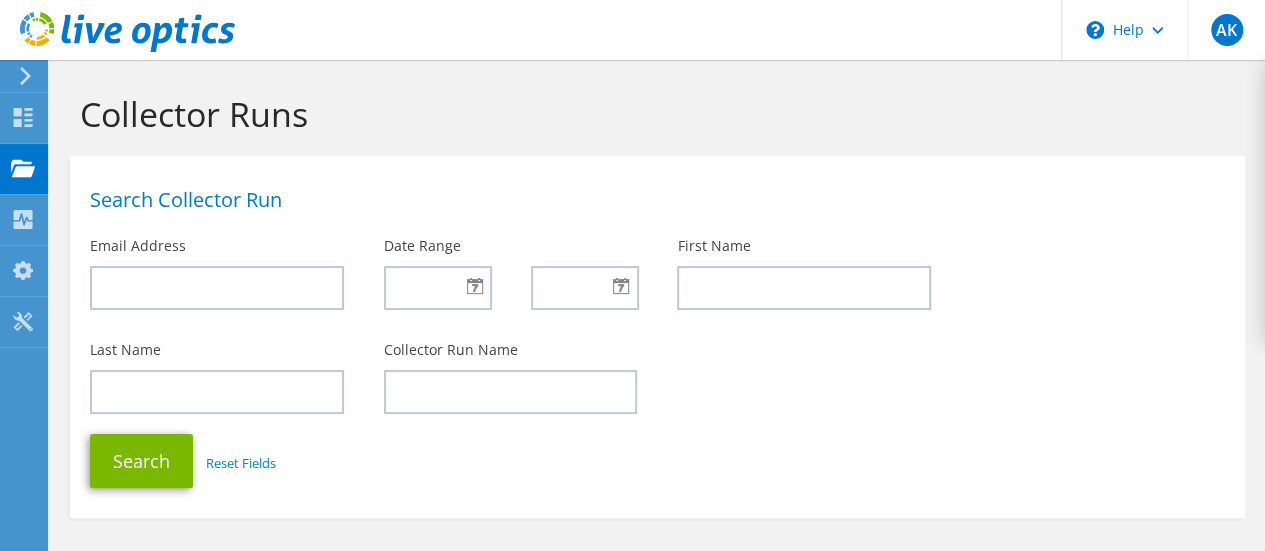 click 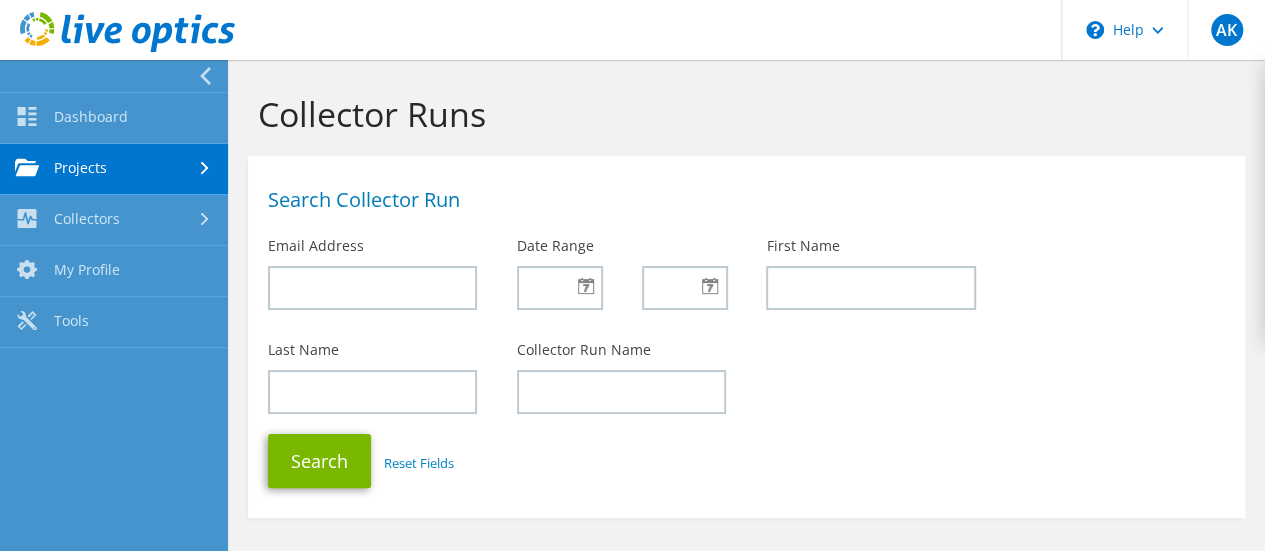 click on "Projects" at bounding box center [114, 169] 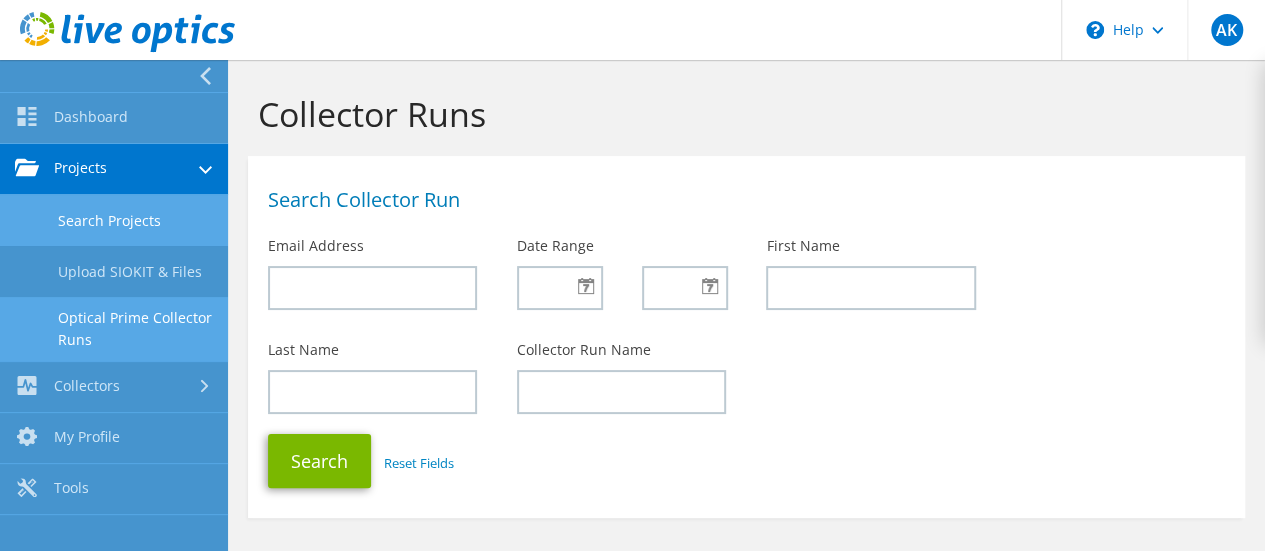 click on "Search Projects" at bounding box center [114, 220] 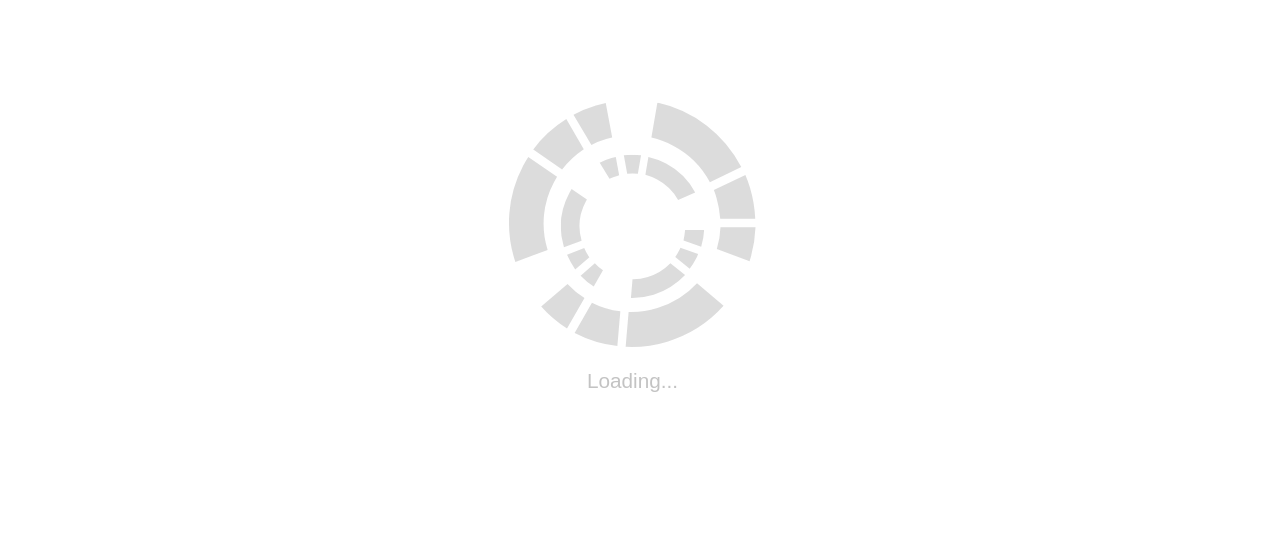 scroll, scrollTop: 0, scrollLeft: 0, axis: both 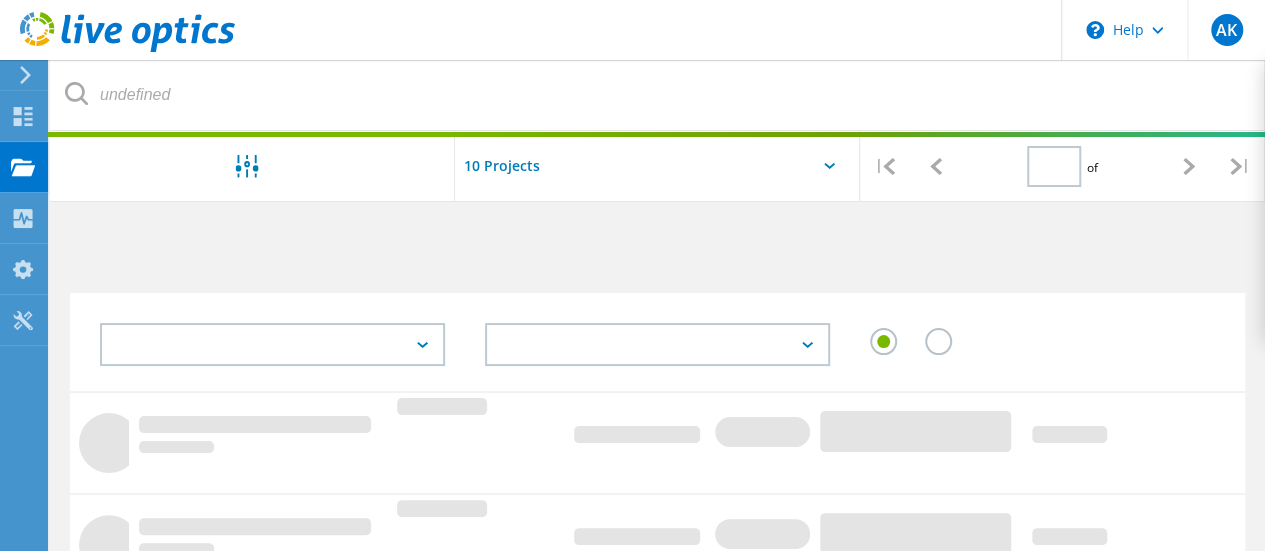 type on "1" 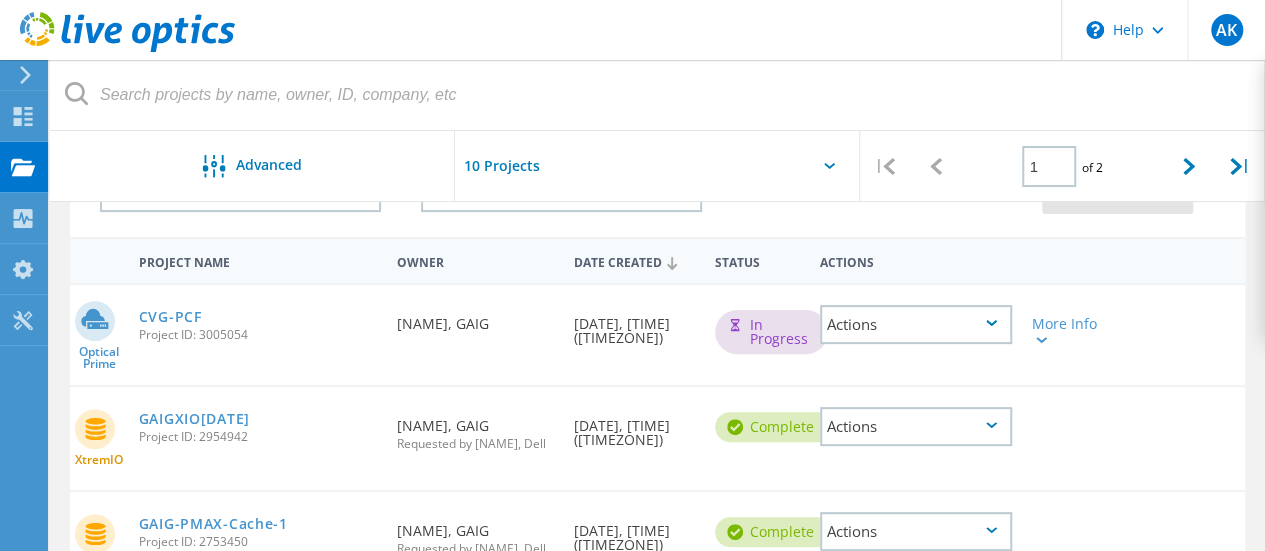 scroll, scrollTop: 159, scrollLeft: 0, axis: vertical 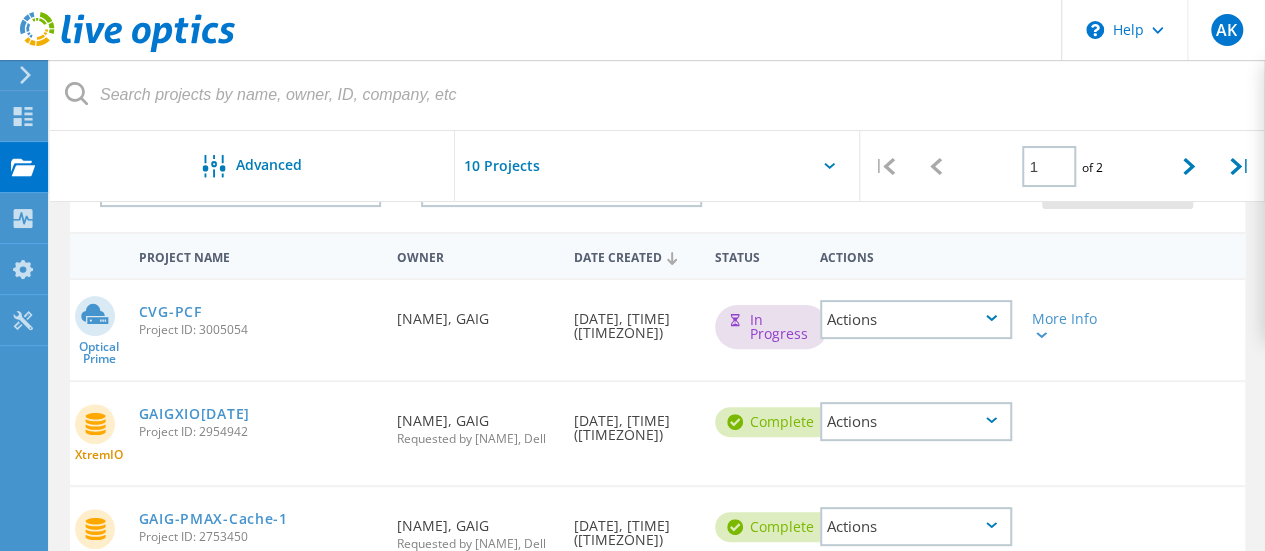 click on "Project ID: 3005054" 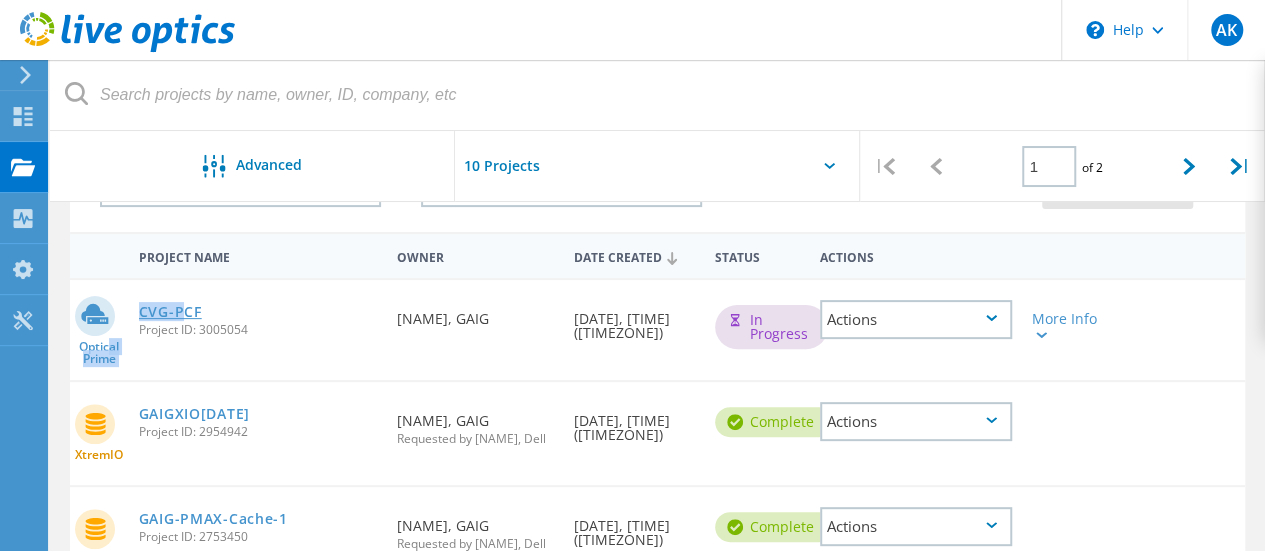 drag, startPoint x: 102, startPoint y: 352, endPoint x: 179, endPoint y: 304, distance: 90.73588 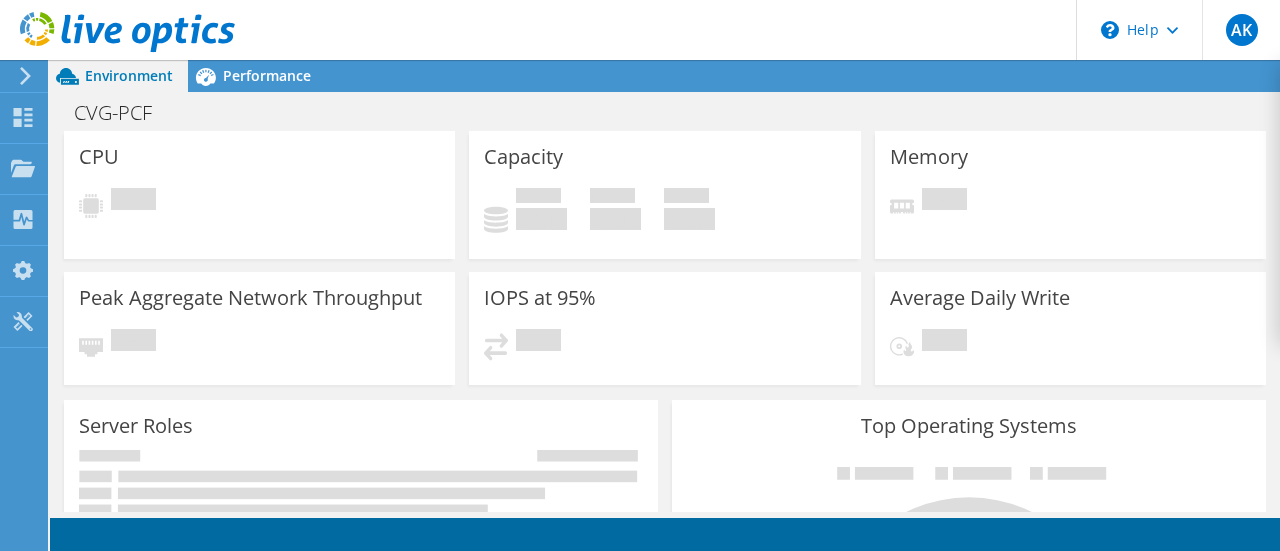 scroll, scrollTop: 0, scrollLeft: 0, axis: both 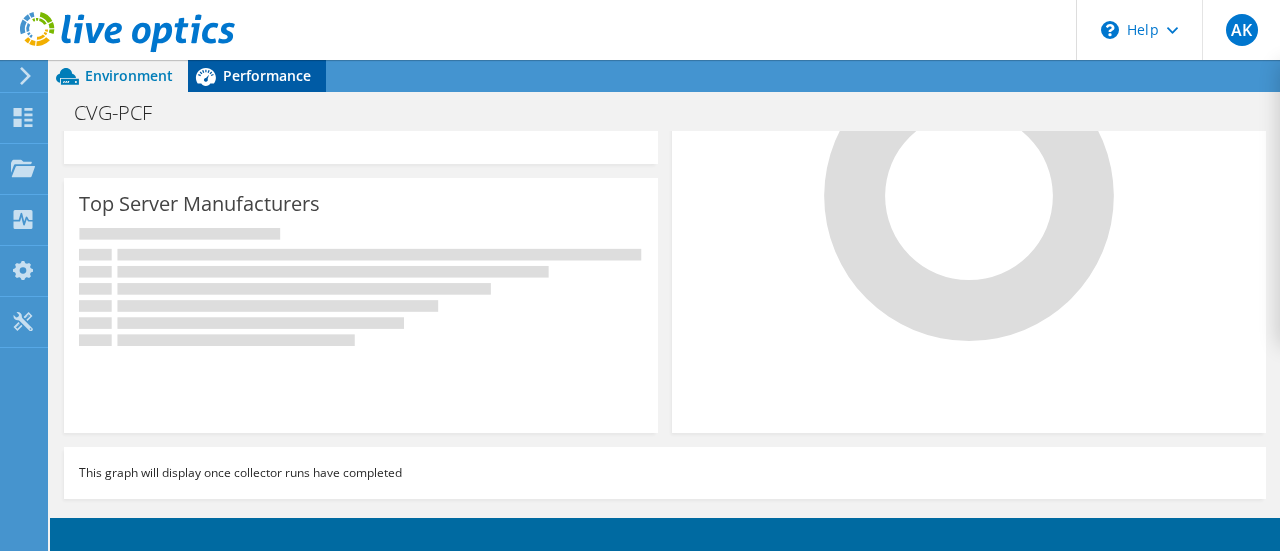 click on "Performance" at bounding box center [267, 75] 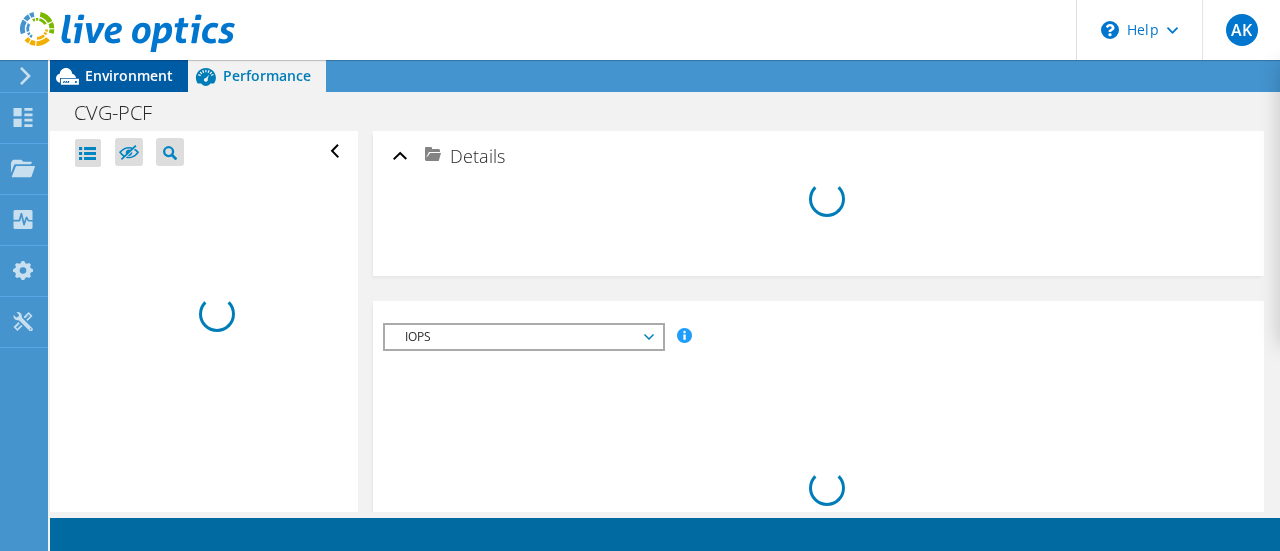 click on "Environment" at bounding box center (129, 75) 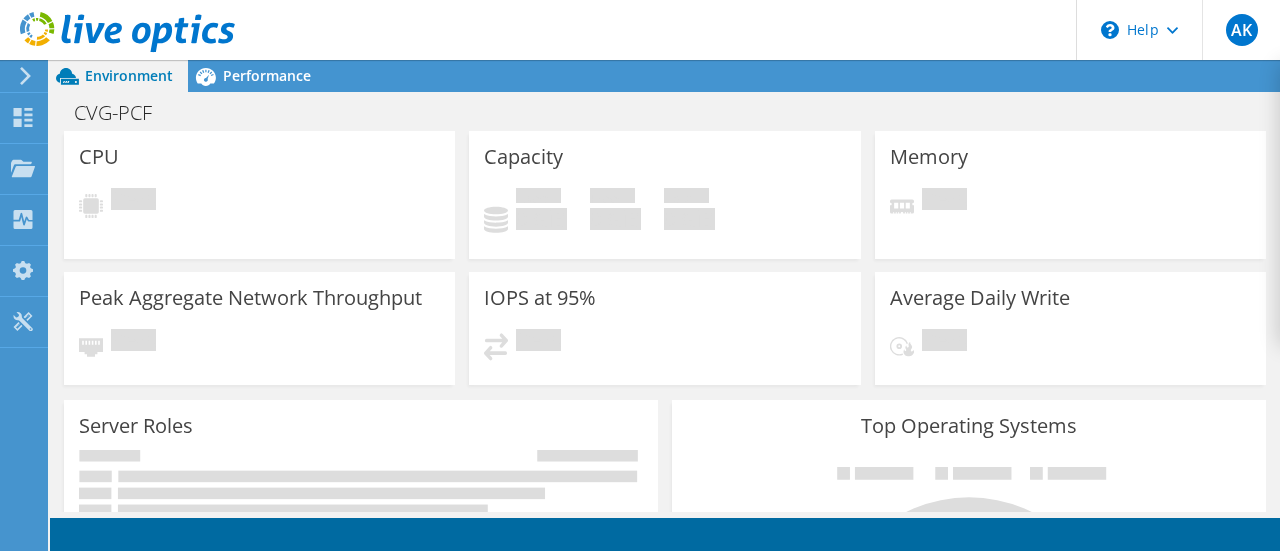 click on "Dashboard
Projects
Search Projects
Upload SIOKIT & Files
Optical Prime Collector Runs
Dossier" at bounding box center (-66, 305) 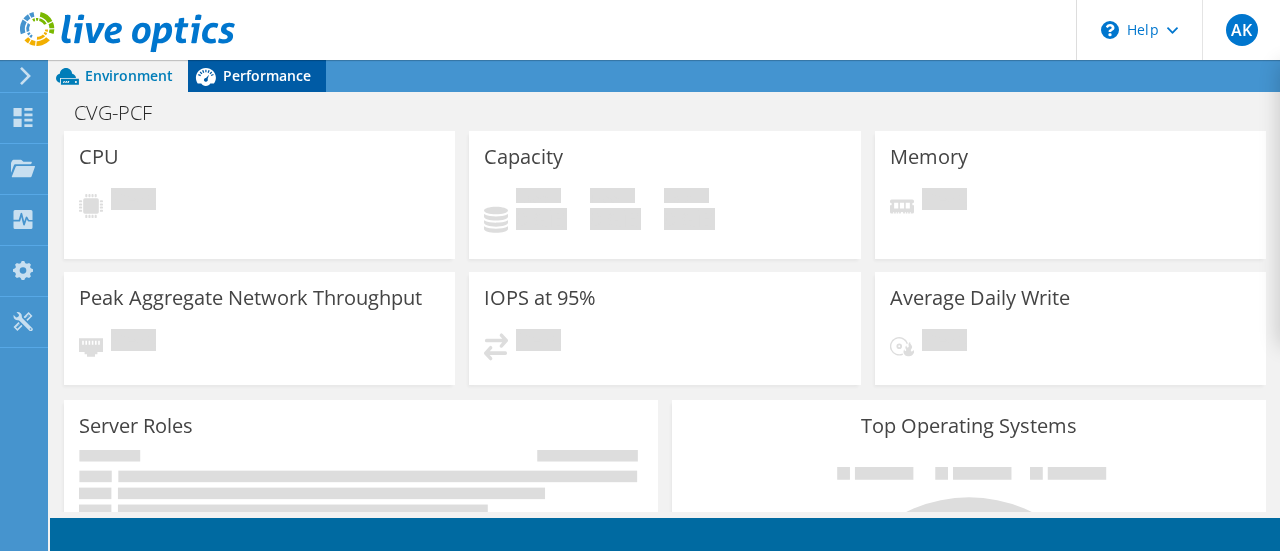 click on "Performance" at bounding box center [267, 75] 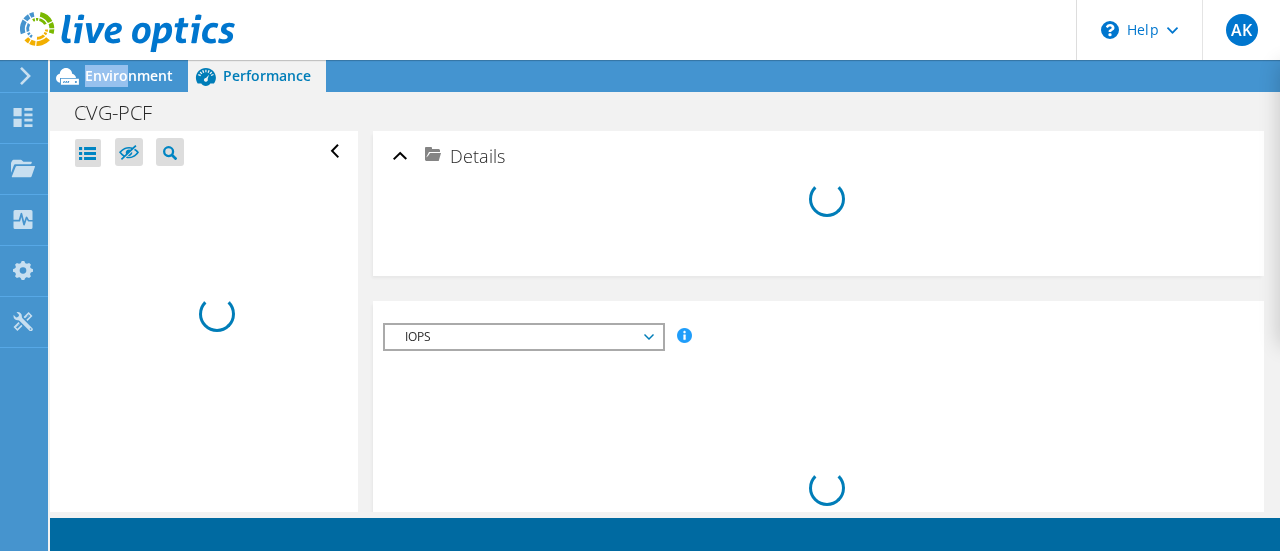 drag, startPoint x: 128, startPoint y: 69, endPoint x: 24, endPoint y: 63, distance: 104.172935 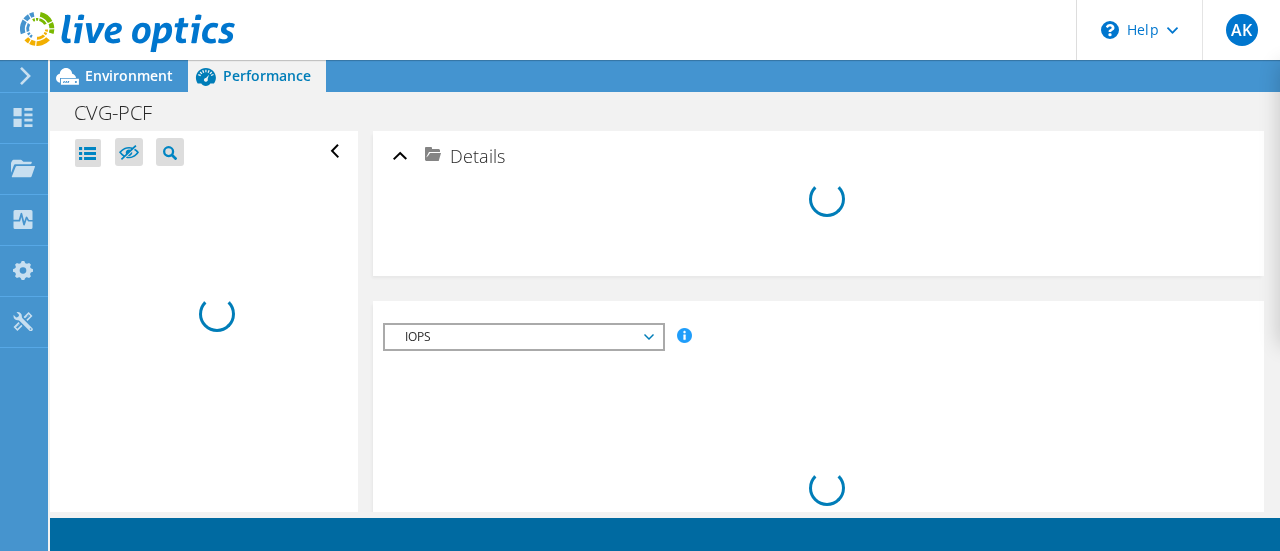 click 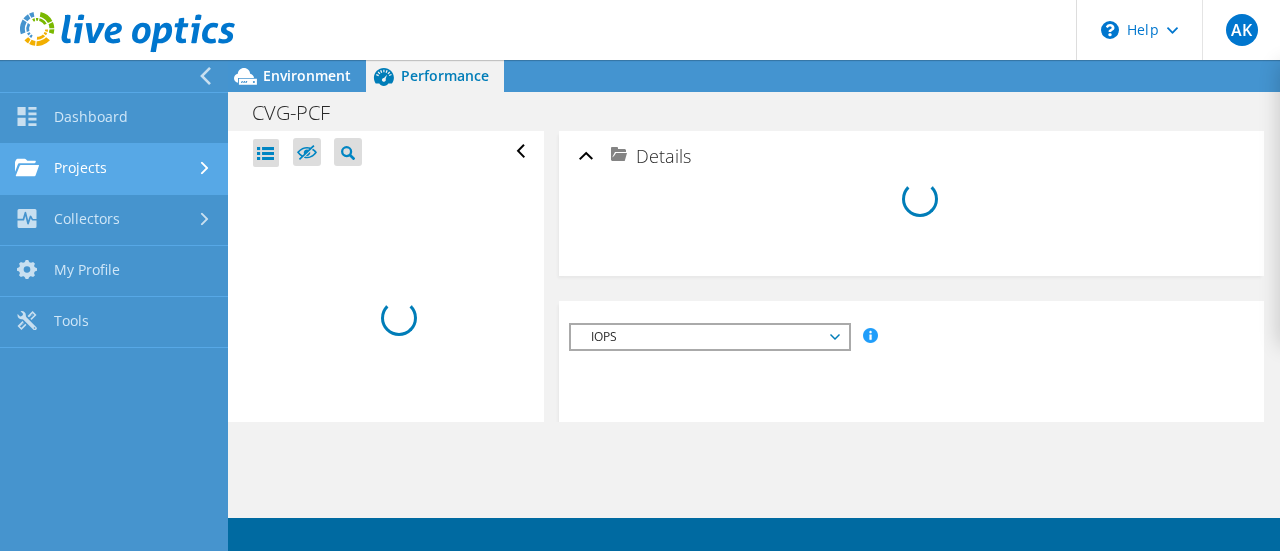 click on "Projects" at bounding box center [114, 169] 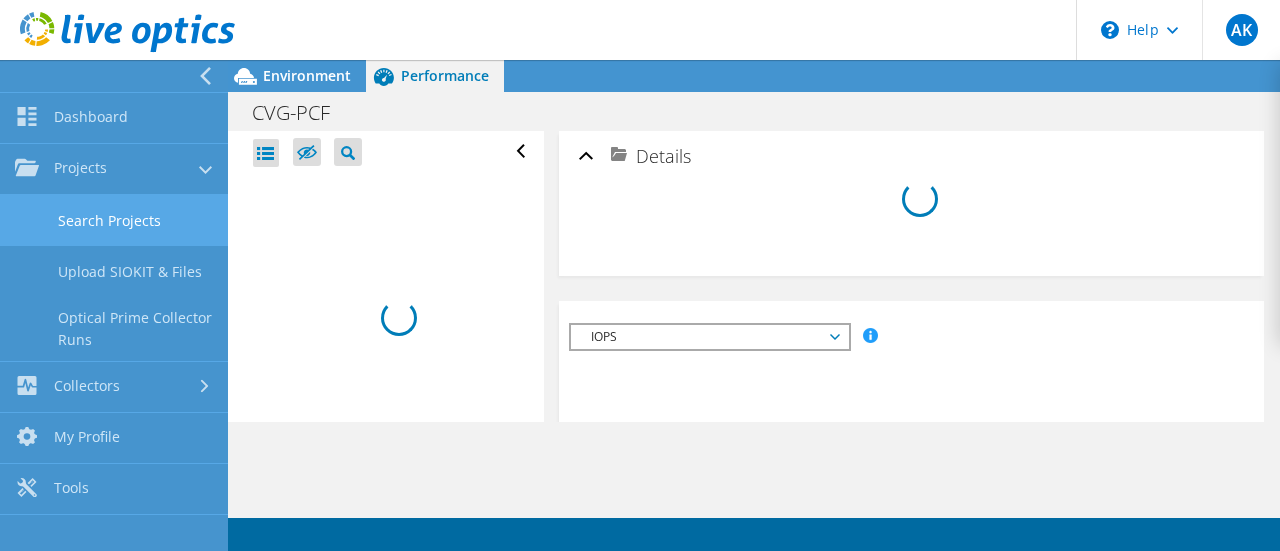 click on "Search Projects" at bounding box center [114, 220] 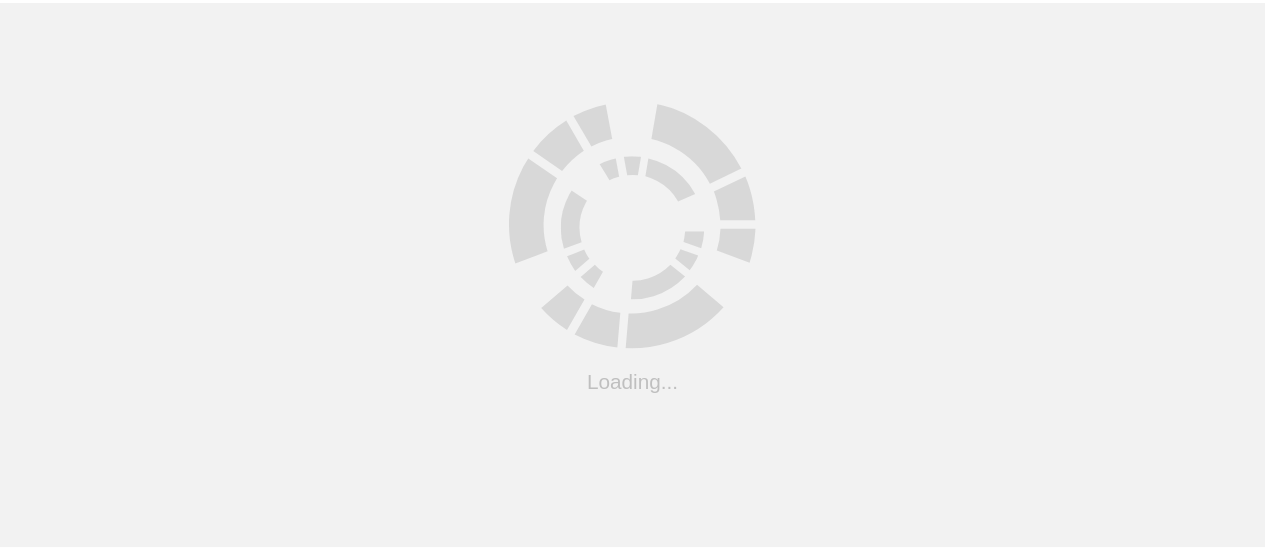 scroll, scrollTop: 0, scrollLeft: 0, axis: both 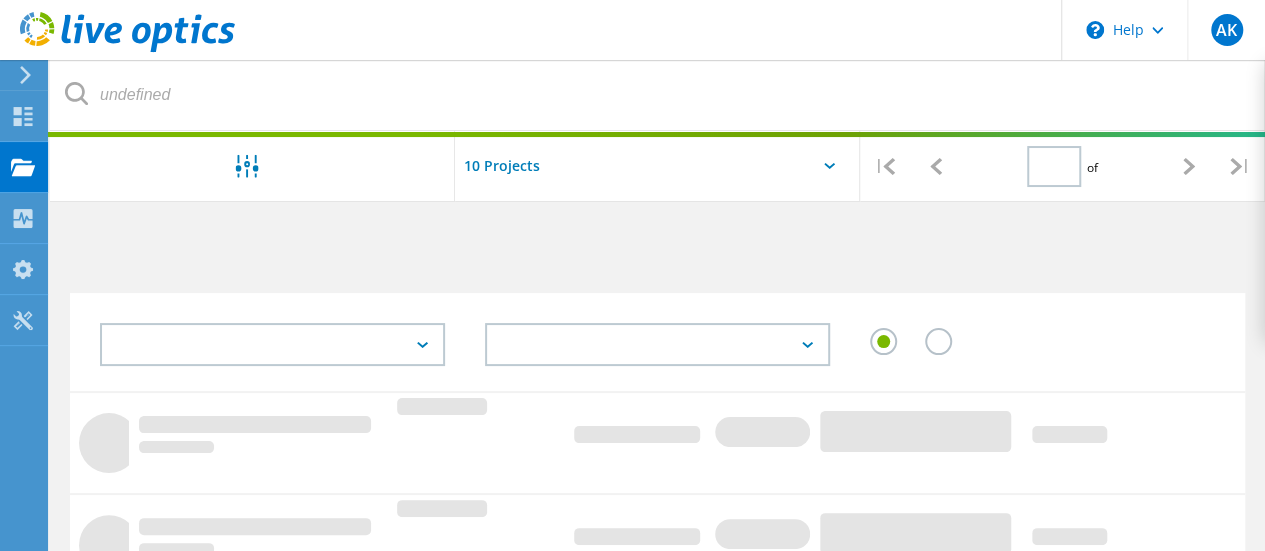type on "1" 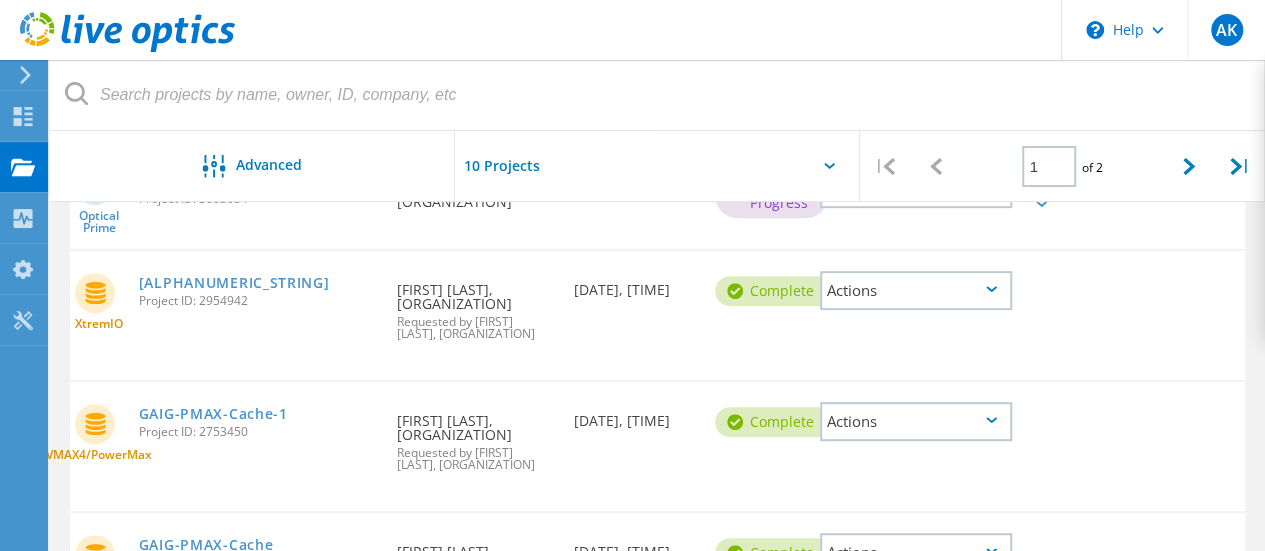 scroll, scrollTop: 0, scrollLeft: 0, axis: both 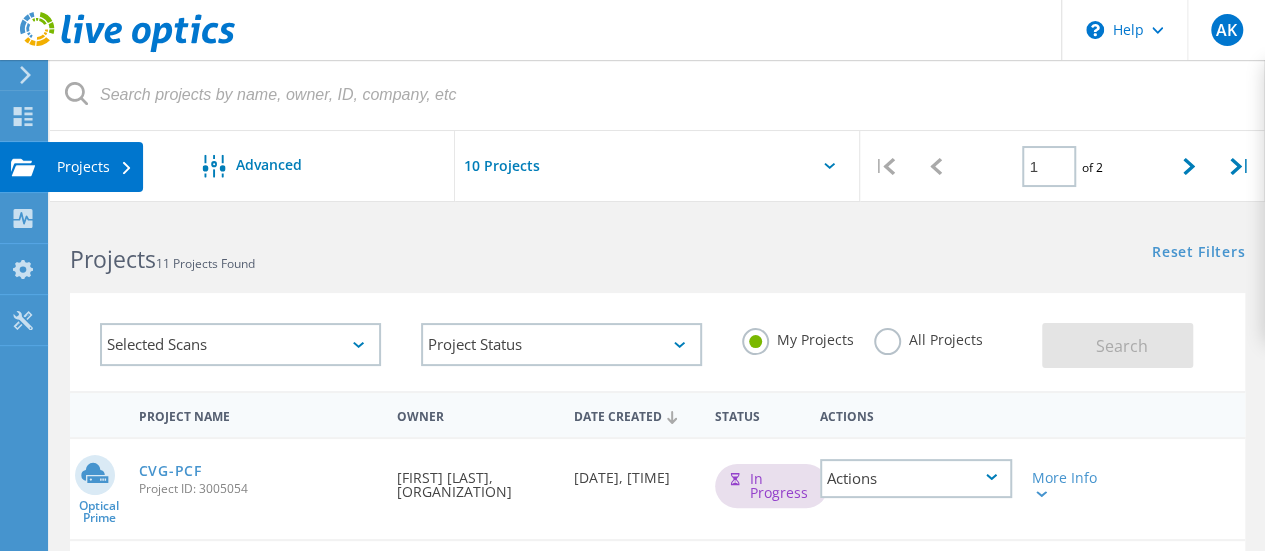 click on "Projects" at bounding box center (95, 167) 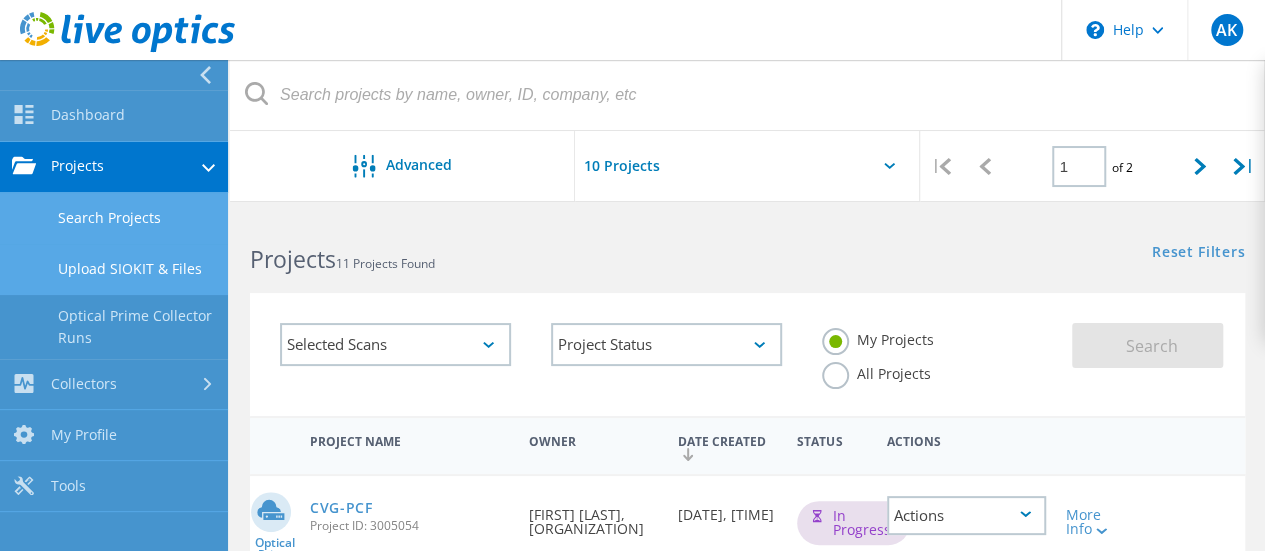 click on "Upload SIOKIT & Files" at bounding box center [114, 269] 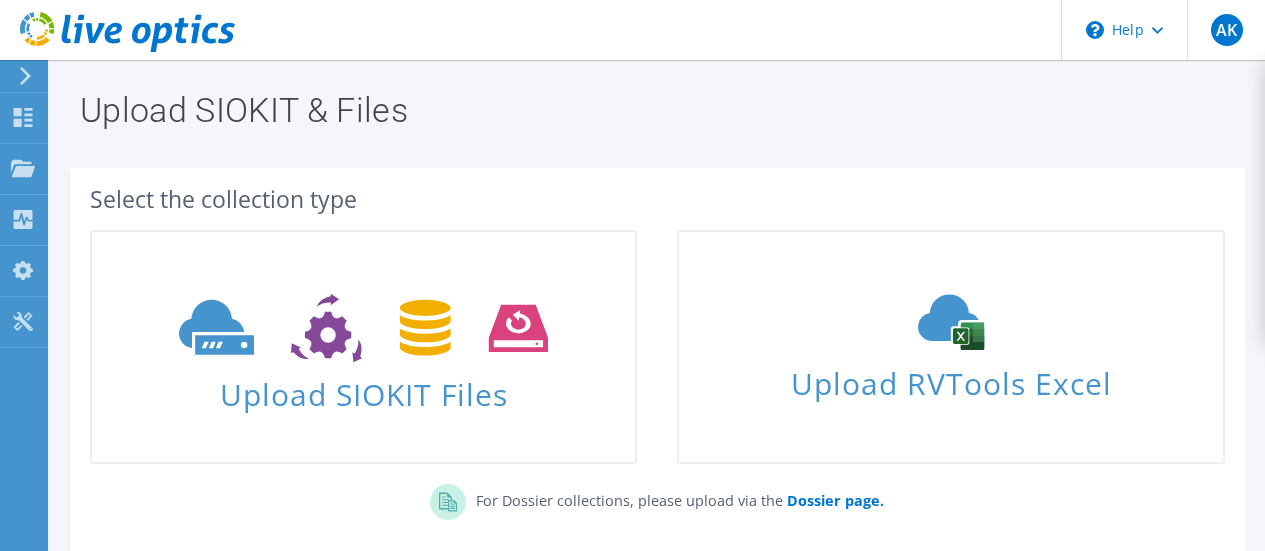 scroll, scrollTop: 0, scrollLeft: 0, axis: both 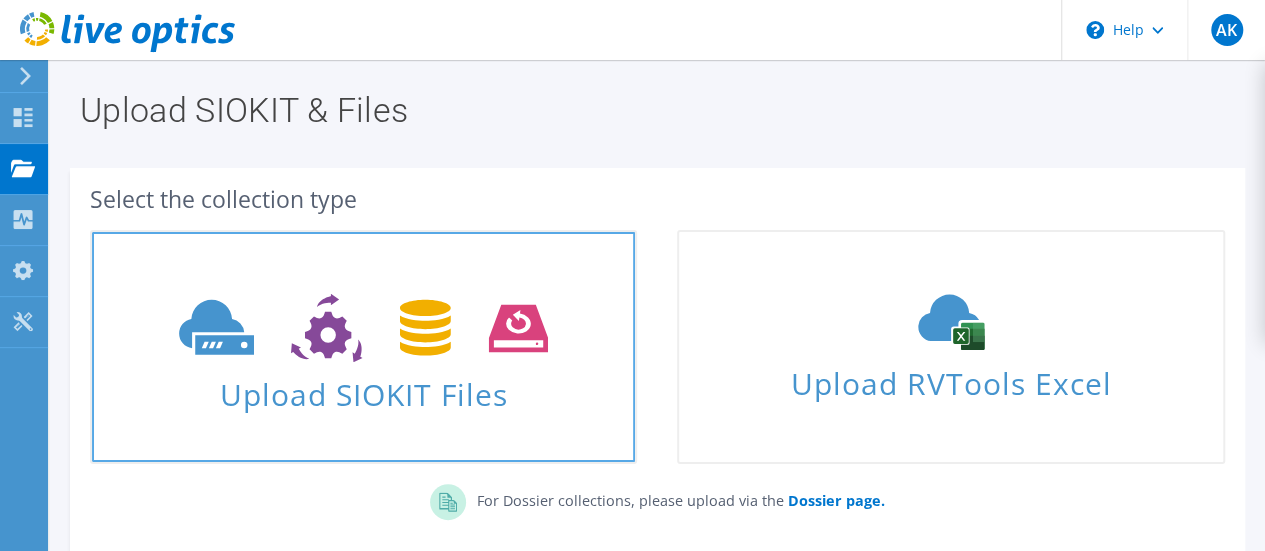 click on "Upload SIOKIT Files" at bounding box center (363, 388) 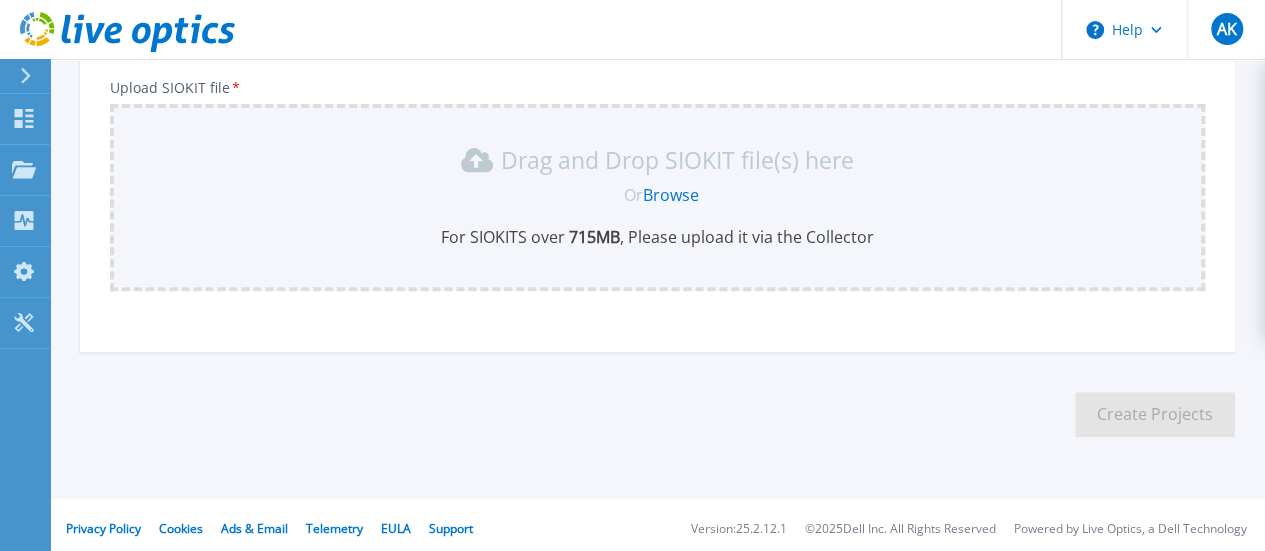 scroll, scrollTop: 245, scrollLeft: 0, axis: vertical 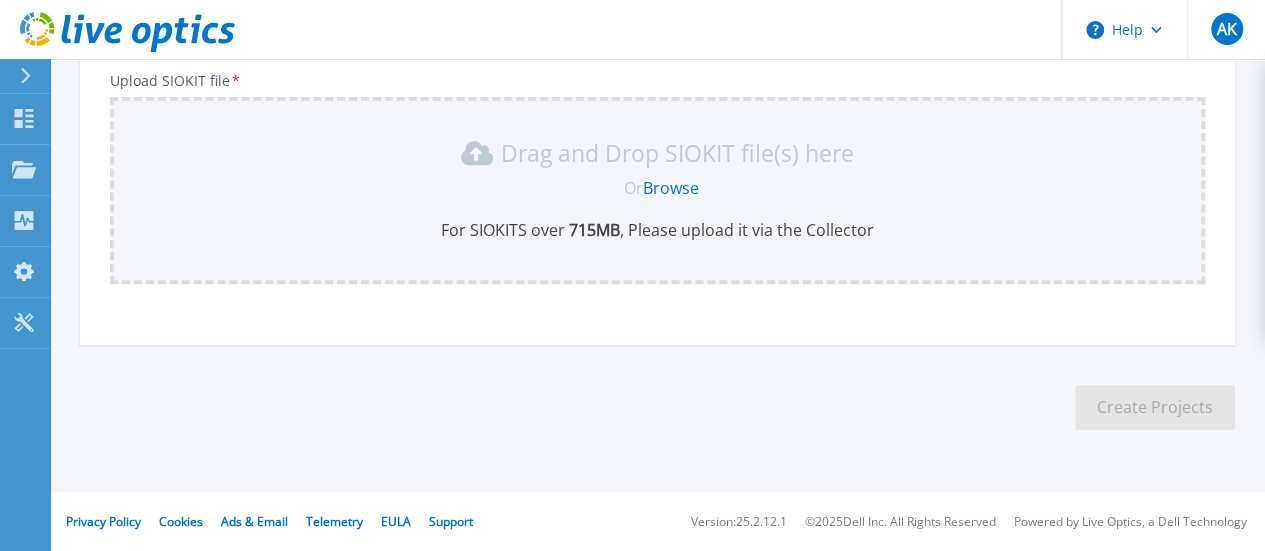 click on "Browse" at bounding box center (671, 188) 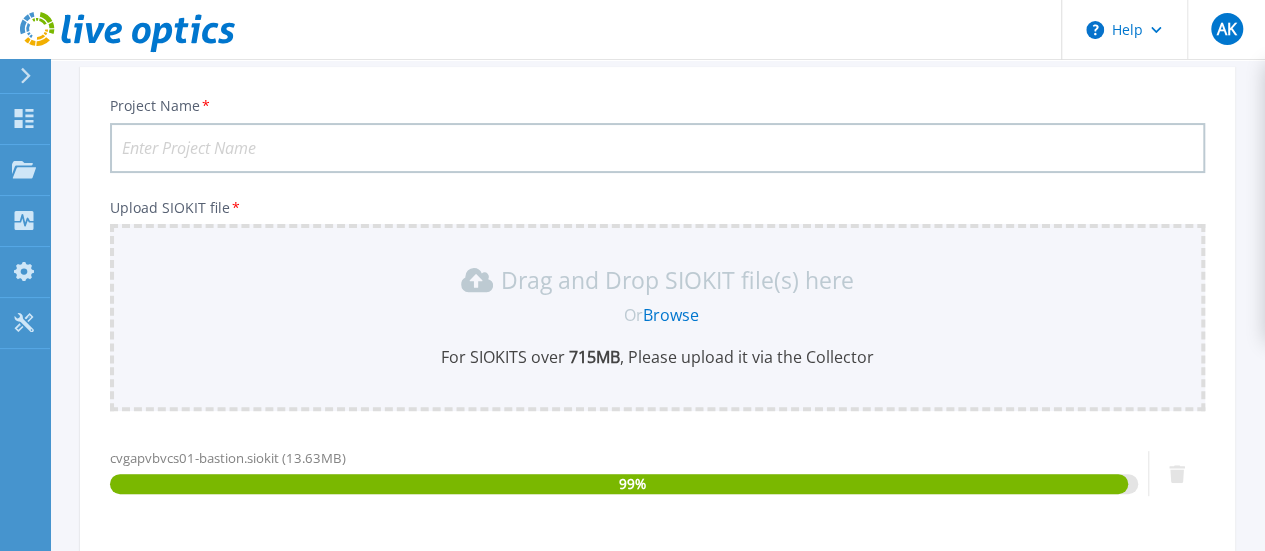 scroll, scrollTop: 116, scrollLeft: 0, axis: vertical 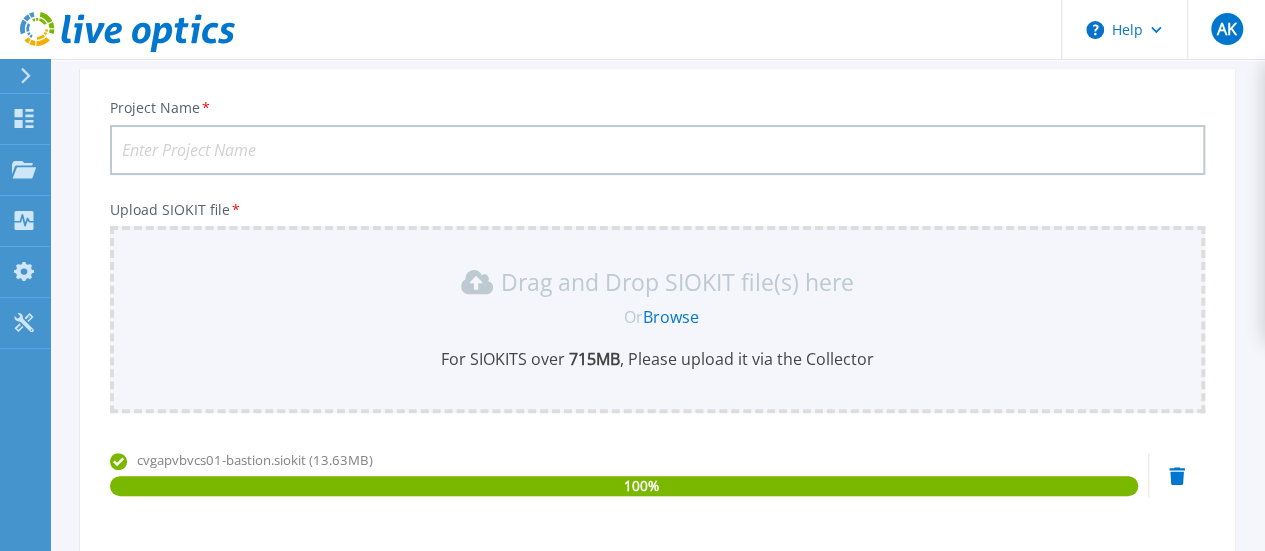 click on "Project Name *" at bounding box center [657, 150] 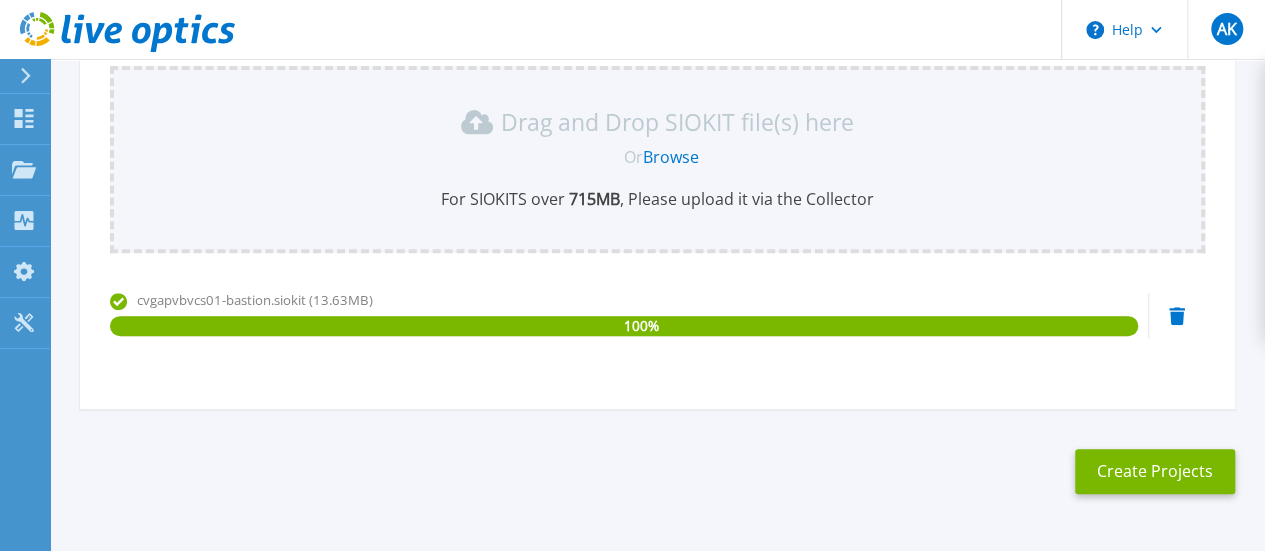 scroll, scrollTop: 282, scrollLeft: 0, axis: vertical 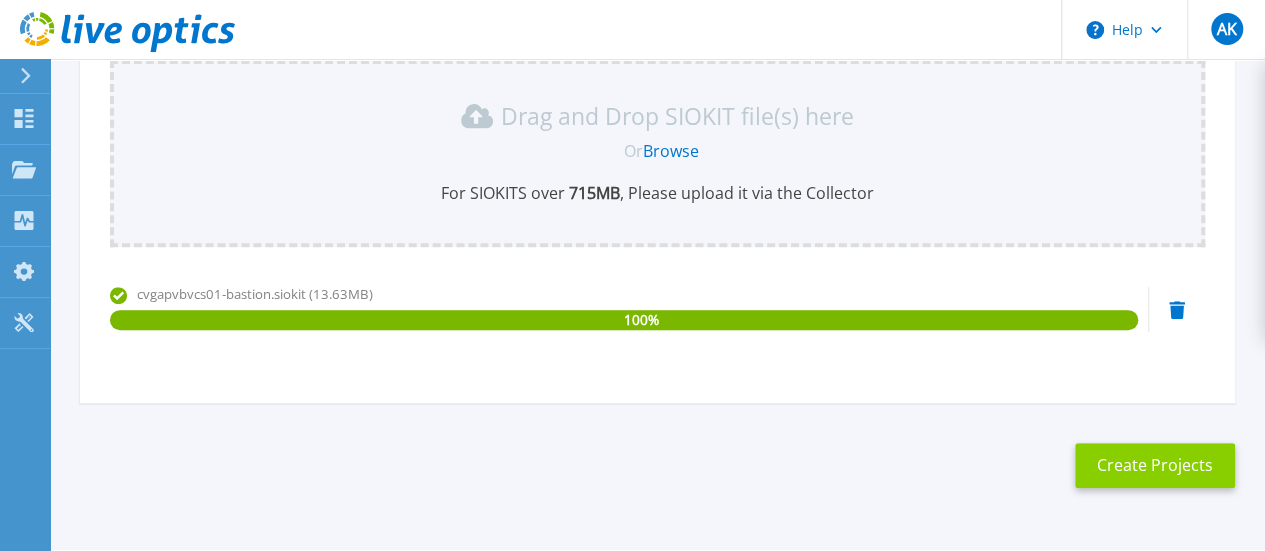 type on "CVG-Bastion" 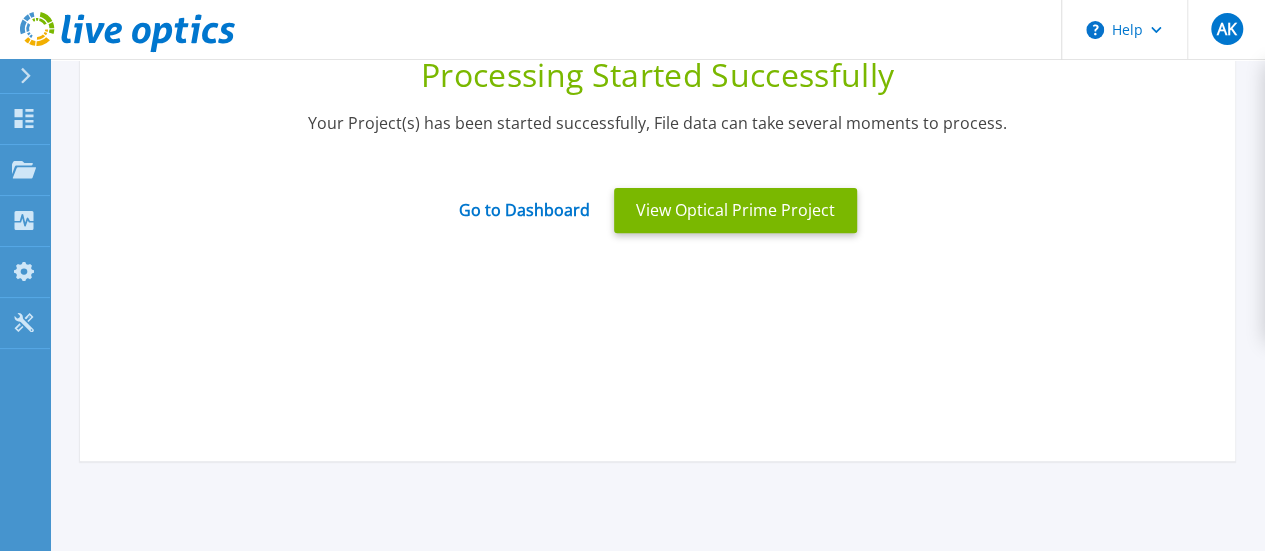 click on "Go to Dashboard" at bounding box center (524, 210) 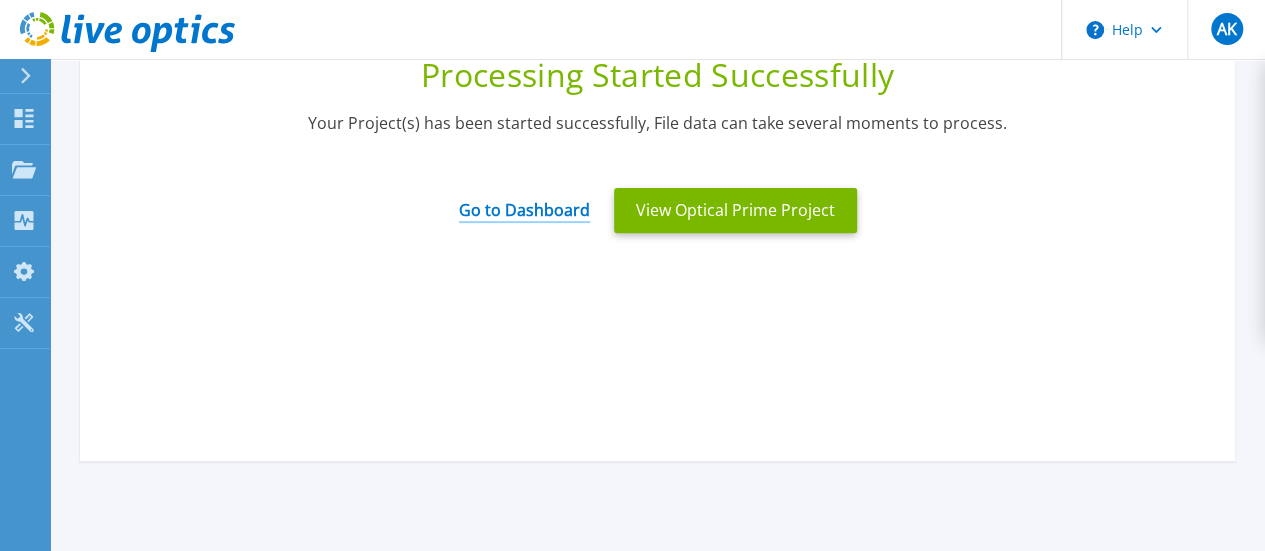 click on "Go to Dashboard" at bounding box center [524, 203] 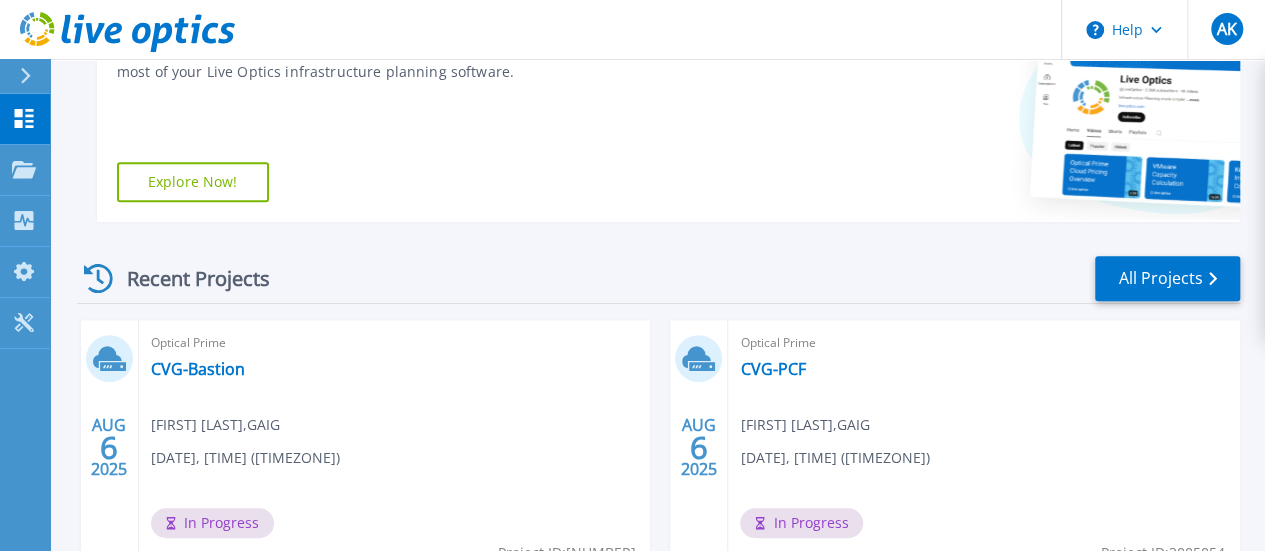 scroll, scrollTop: 423, scrollLeft: 0, axis: vertical 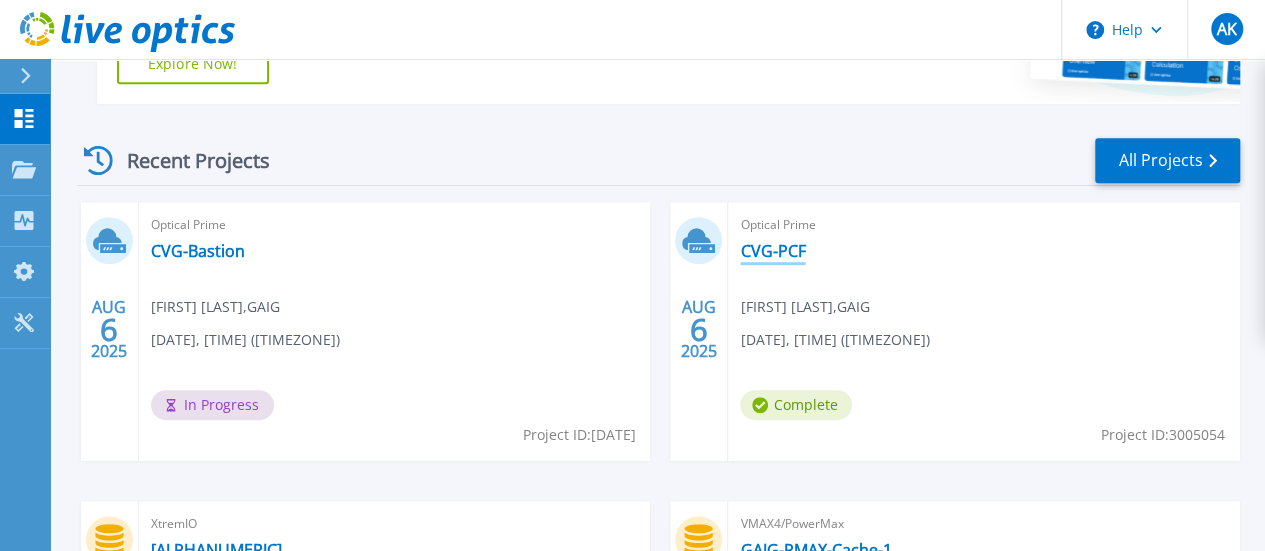 click on "CVG-PCF" at bounding box center [772, 251] 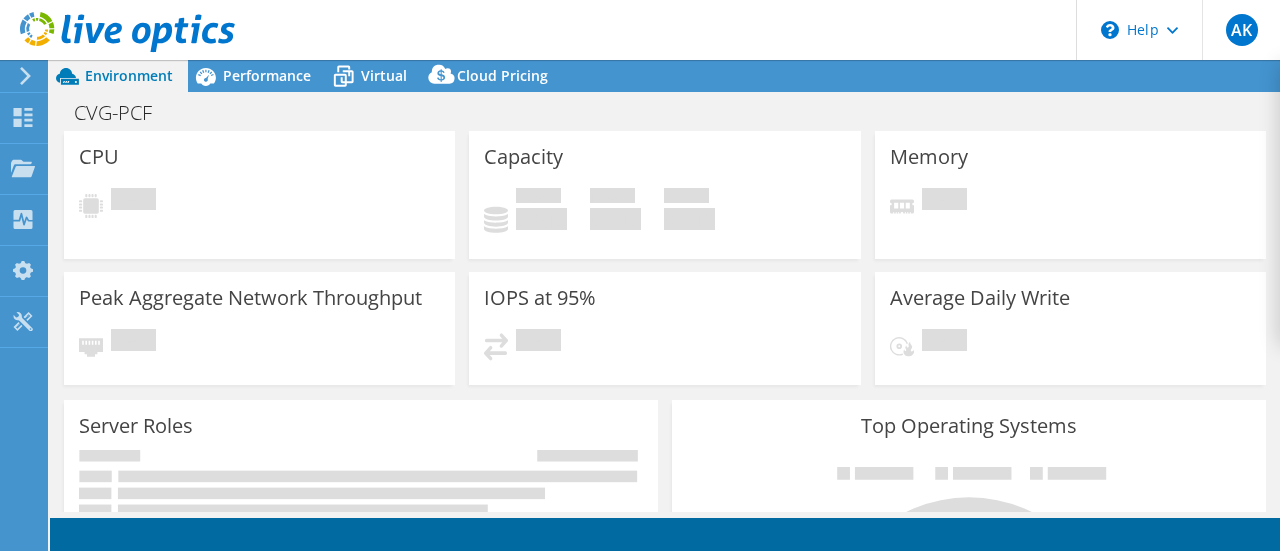 scroll, scrollTop: 0, scrollLeft: 0, axis: both 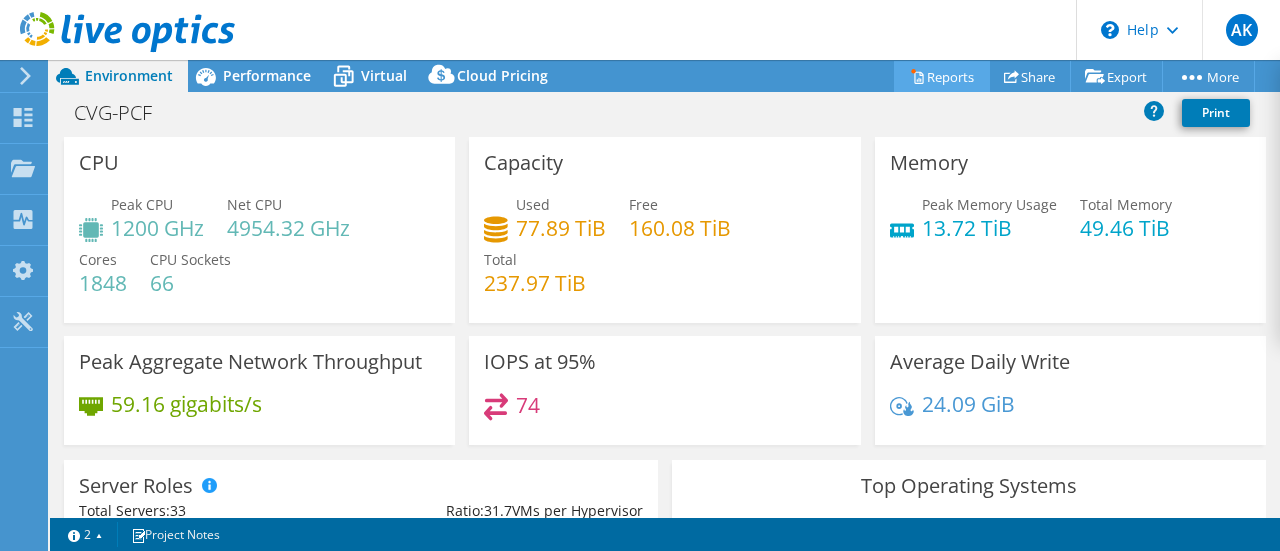 click on "Reports" at bounding box center [942, 76] 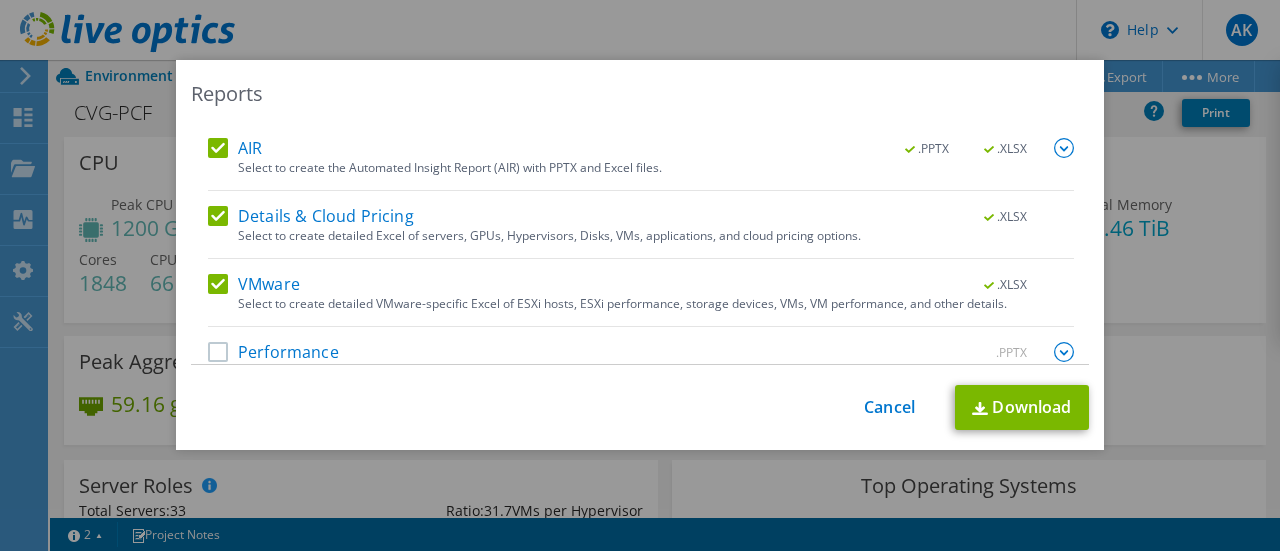 scroll, scrollTop: 128, scrollLeft: 0, axis: vertical 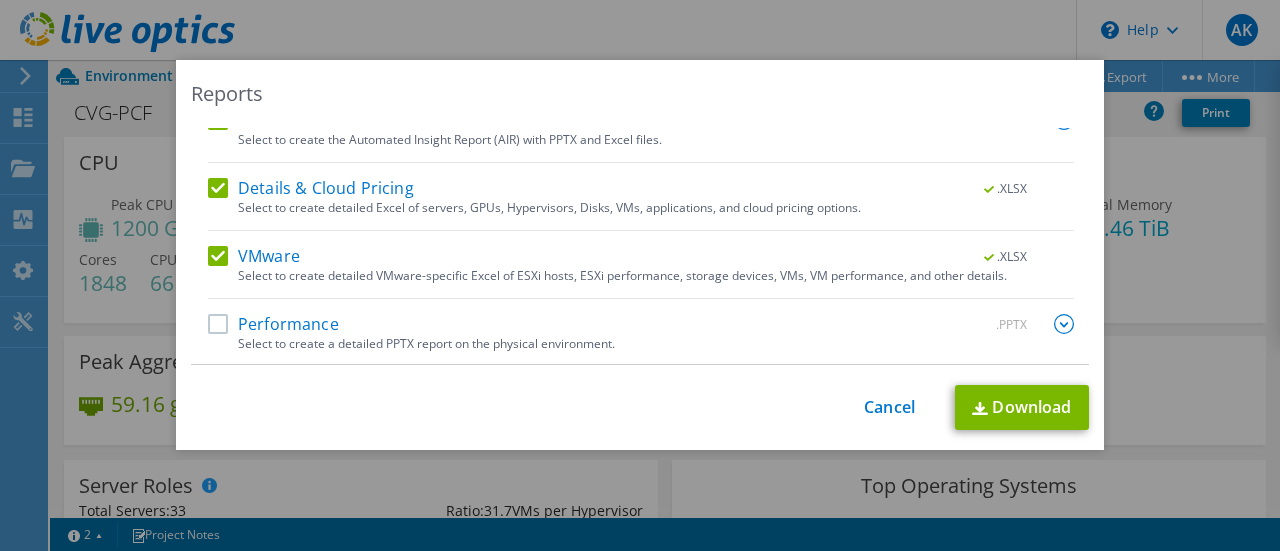 click on "Performance" at bounding box center (273, 324) 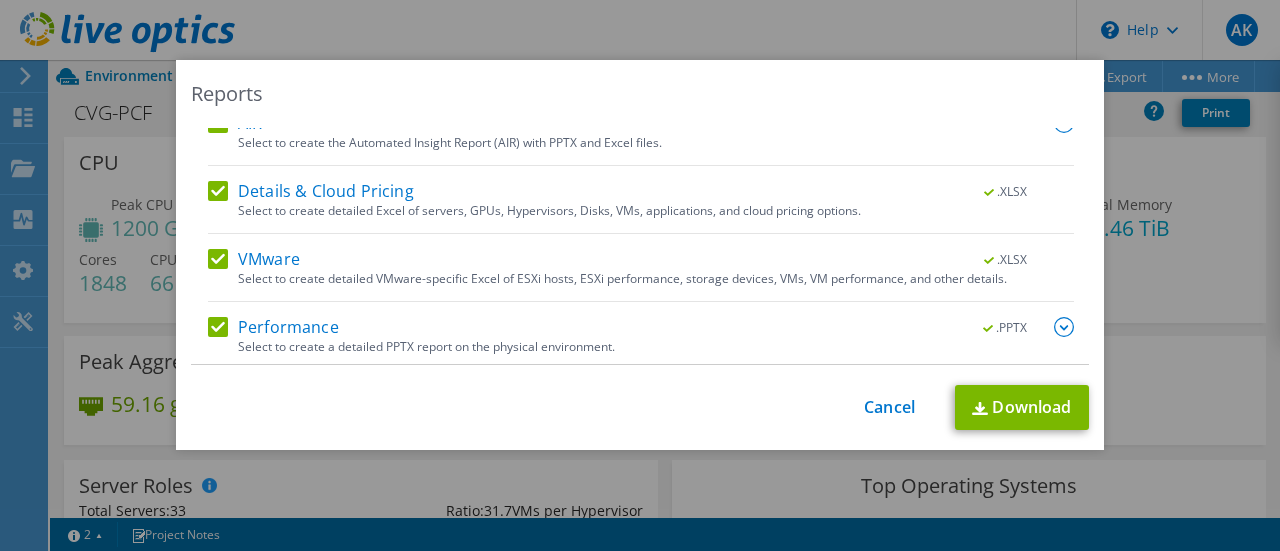 scroll, scrollTop: 128, scrollLeft: 0, axis: vertical 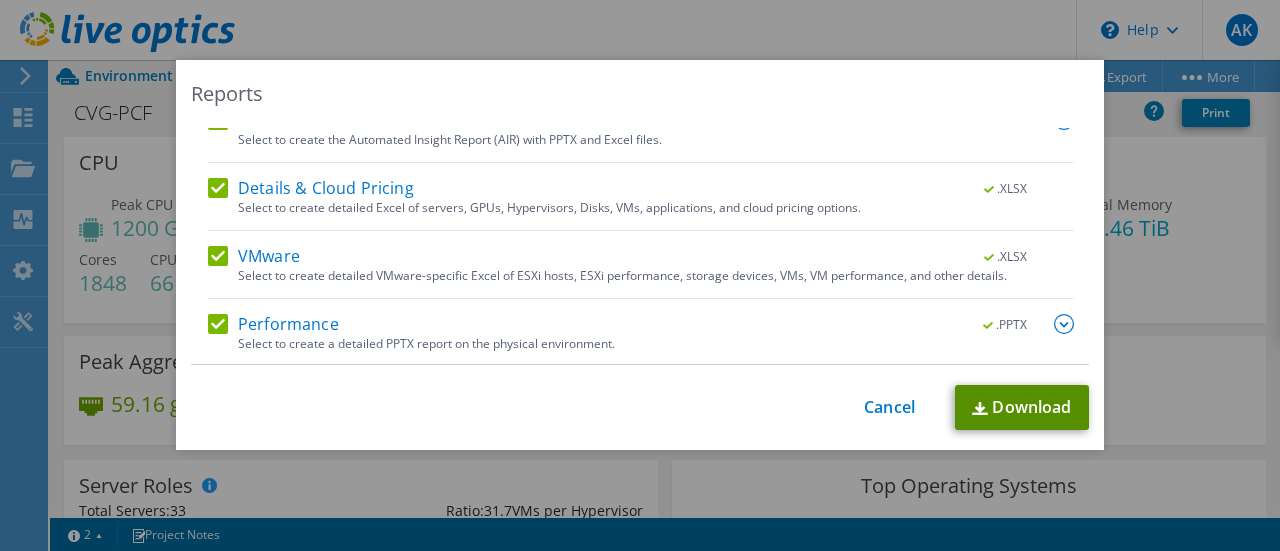 click on "Download" at bounding box center (1022, 407) 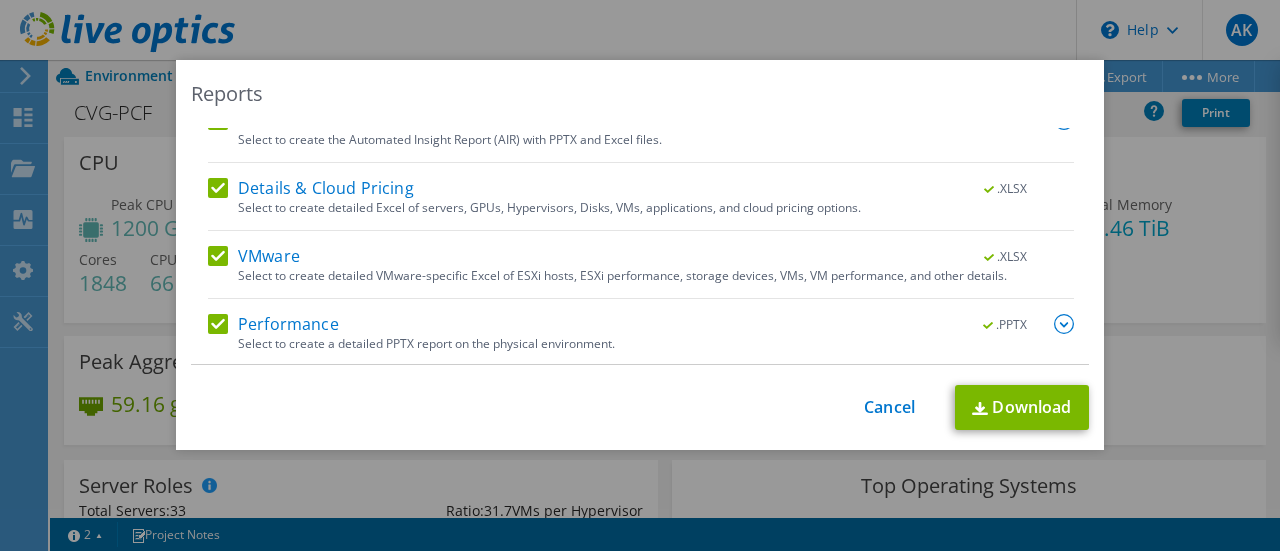 click on "Reports
Select Region for Cloud Pricing
Asia Pacific (Hong Kong)
Asia Pacific (Mumbai)
Asia Pacific (Seoul)
Asia Pacific (Singapore)
Asia Pacific (Tokyo)
Australia
Canada
Europe (Frankfurt)
Europe (London)
South America (Sao Paulo)
US East (Virginia)
US West (California)
US East (Virginia)" at bounding box center [640, 275] 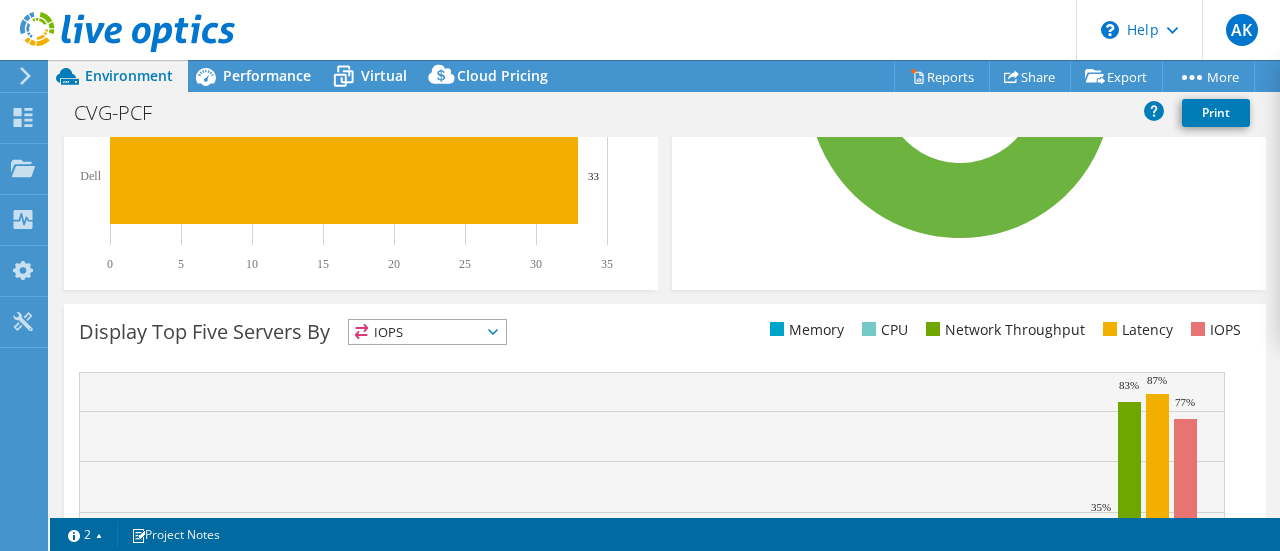 scroll, scrollTop: 0, scrollLeft: 0, axis: both 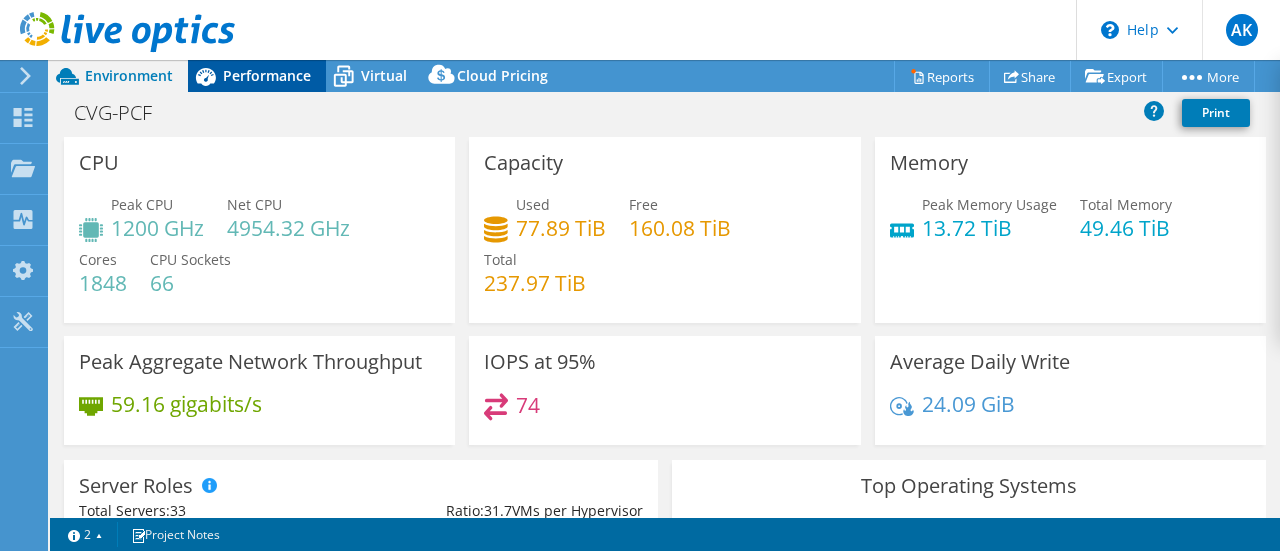 click on "Performance" at bounding box center (257, 76) 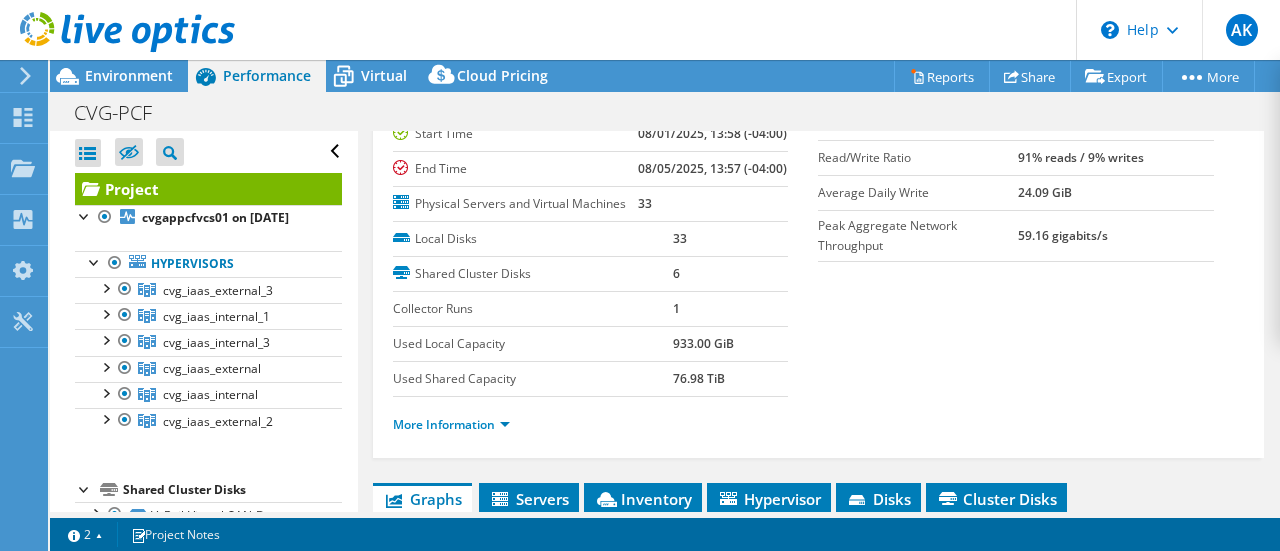 scroll, scrollTop: 0, scrollLeft: 0, axis: both 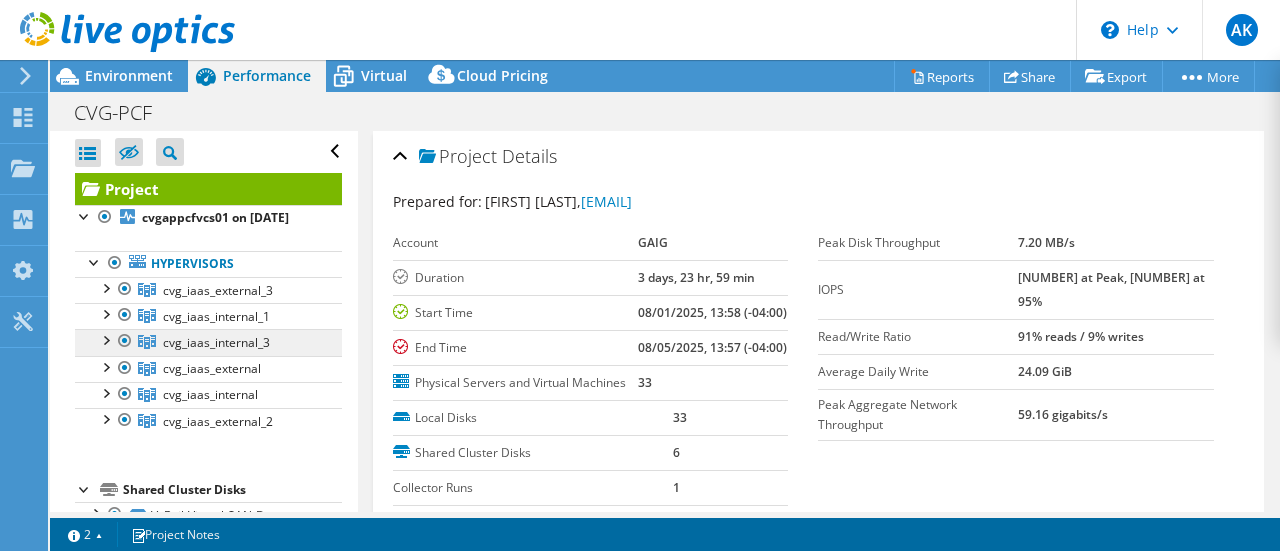 click 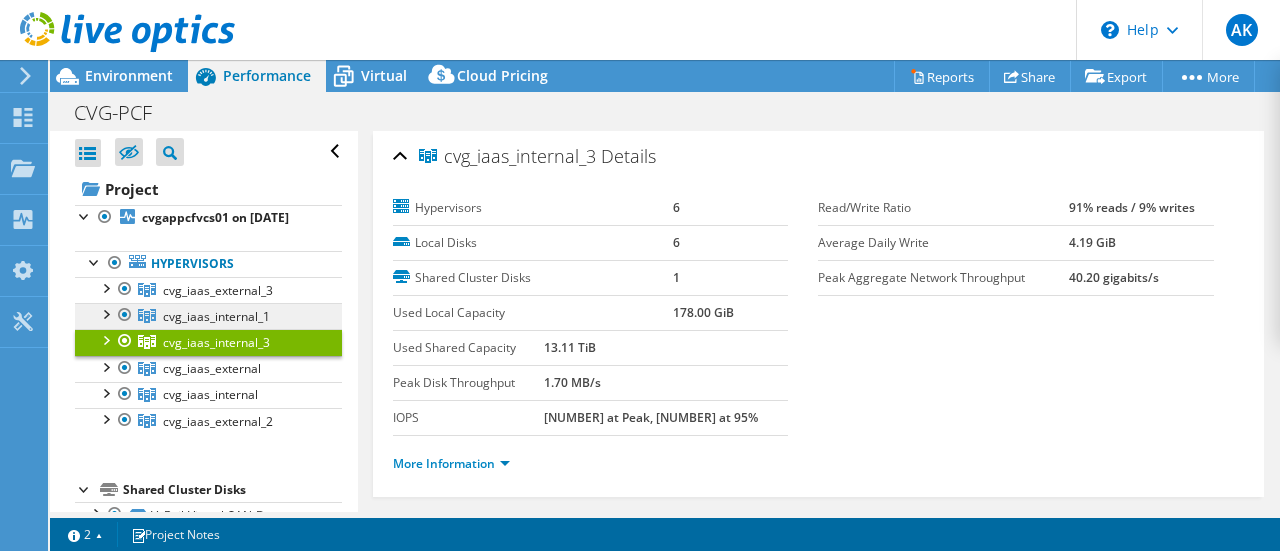 click on "cvg_iaas_internal_1" at bounding box center (218, 290) 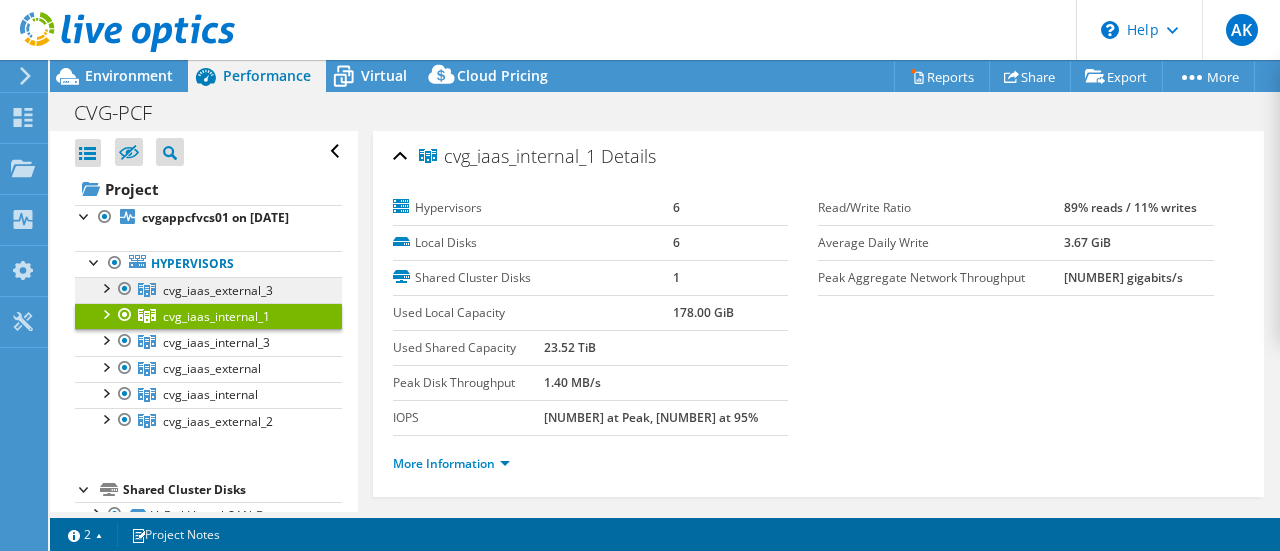 click on "cvg_iaas_external_3" at bounding box center [218, 290] 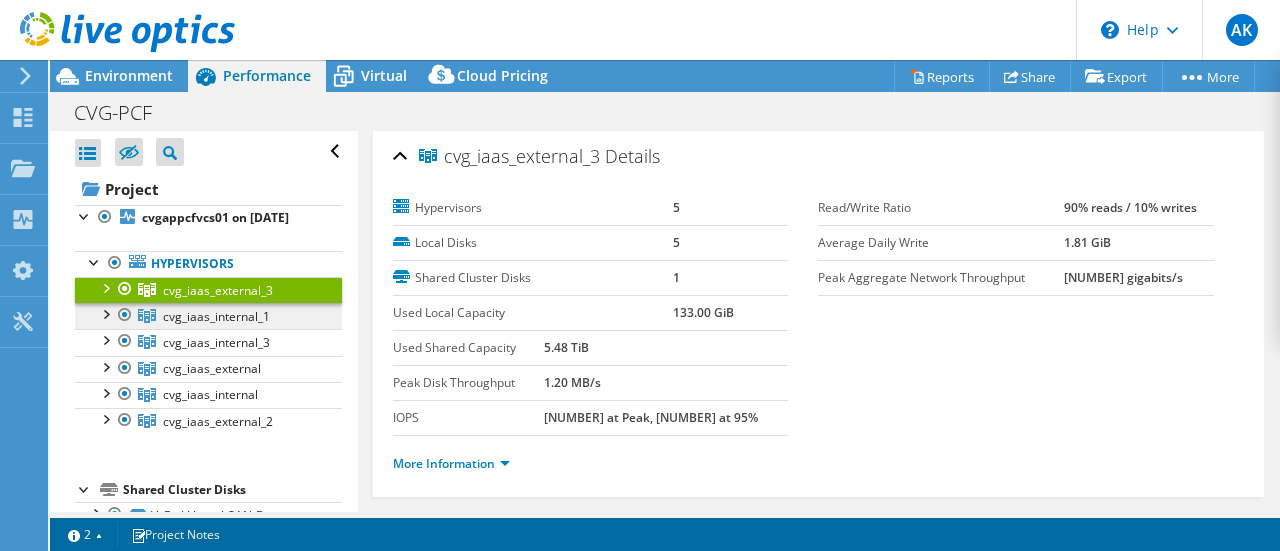 click on "cvg_iaas_internal_1" at bounding box center (218, 290) 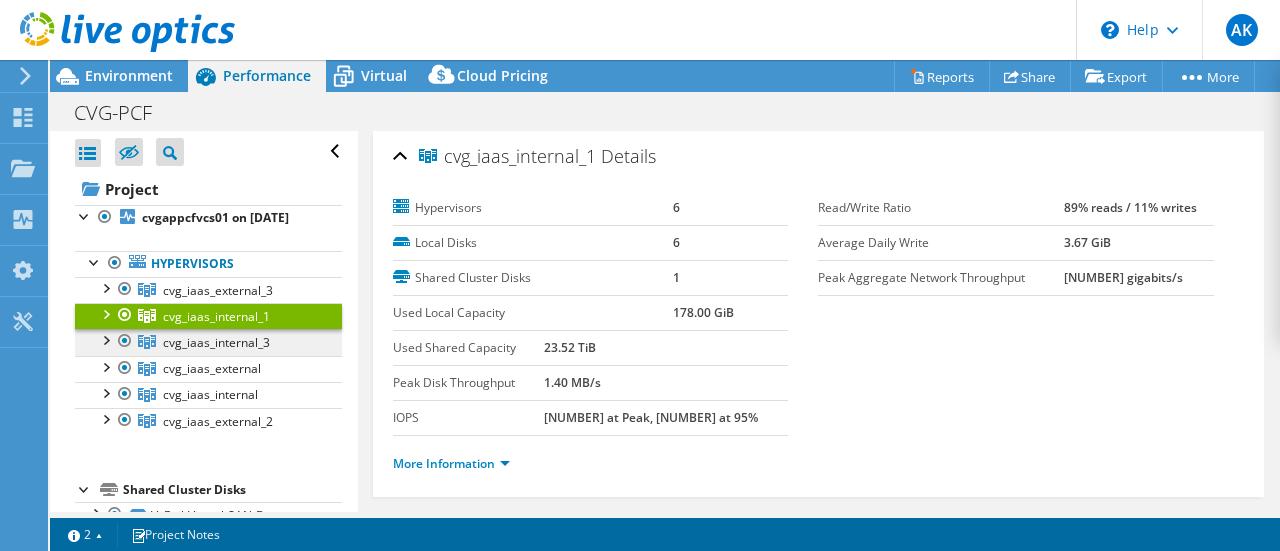 click on "cvg_iaas_internal_3" at bounding box center [208, 290] 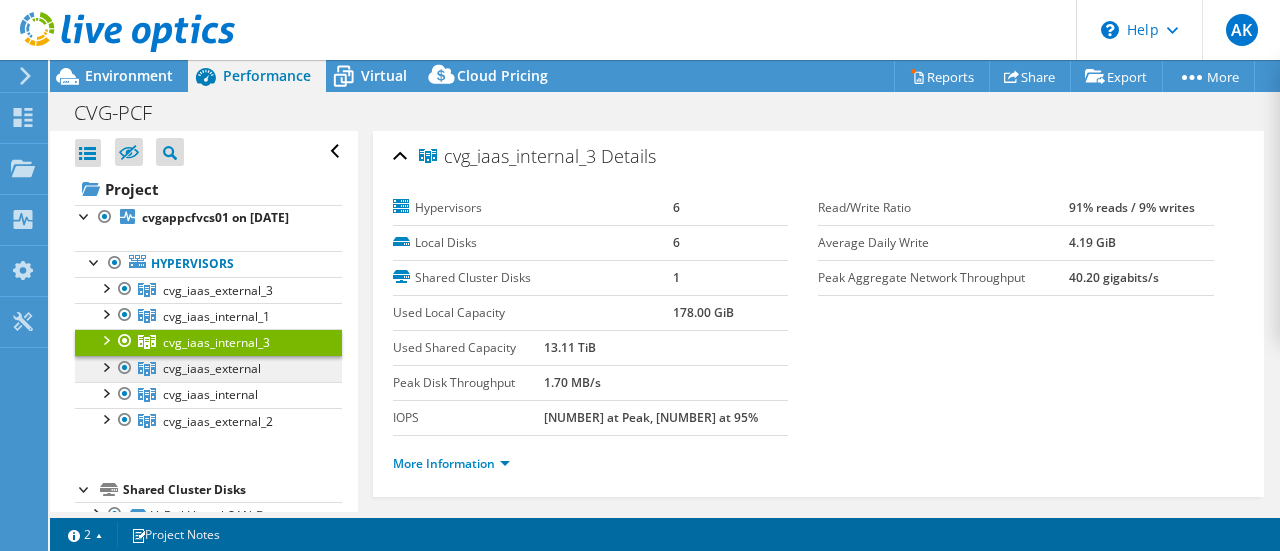 click on "cvg_iaas_external" at bounding box center (218, 290) 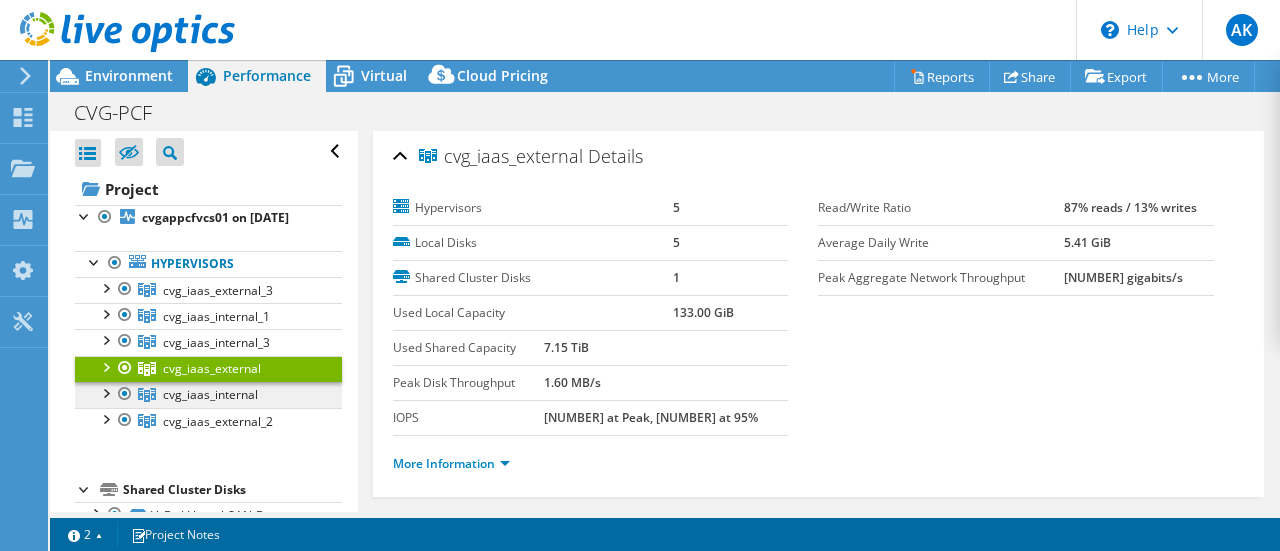 click on "cvg_iaas_internal" at bounding box center (218, 290) 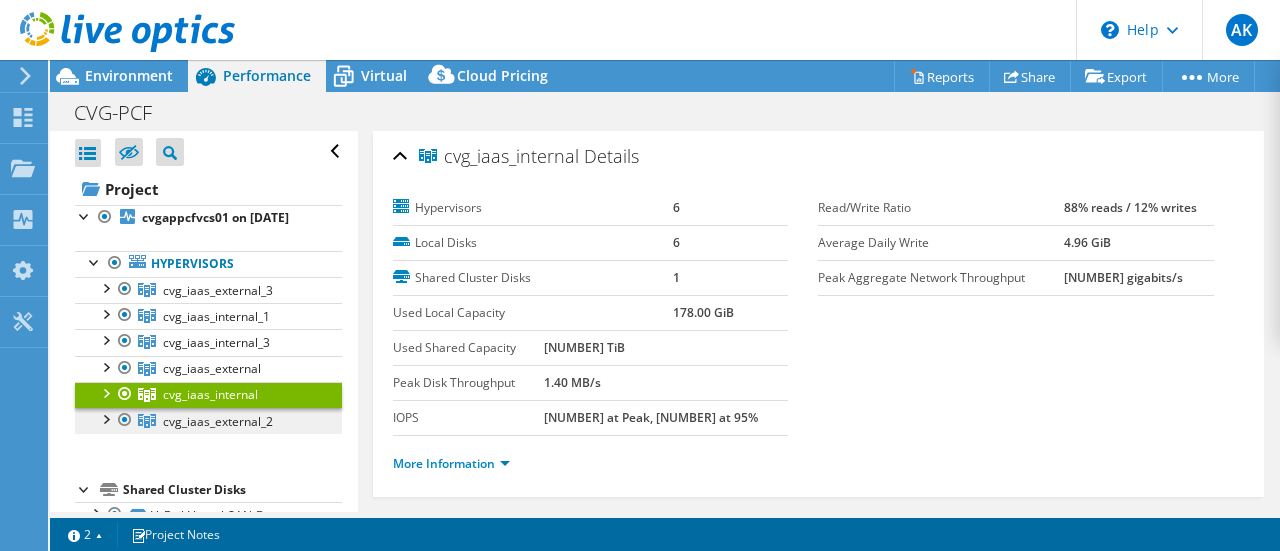 click on "cvg_iaas_external_2" at bounding box center (218, 290) 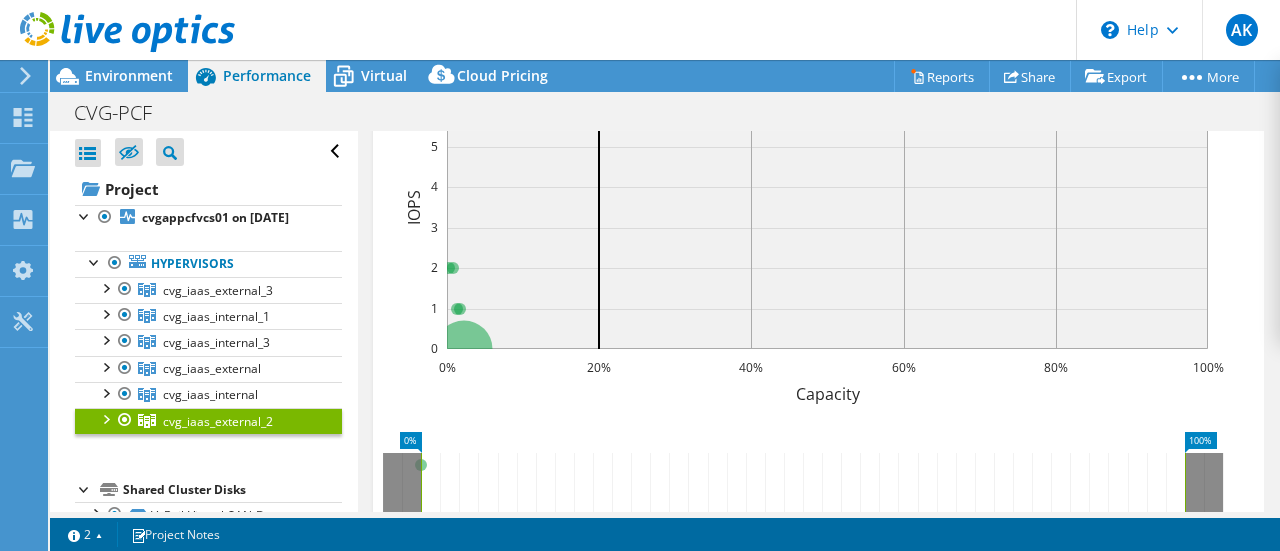 scroll, scrollTop: 800, scrollLeft: 0, axis: vertical 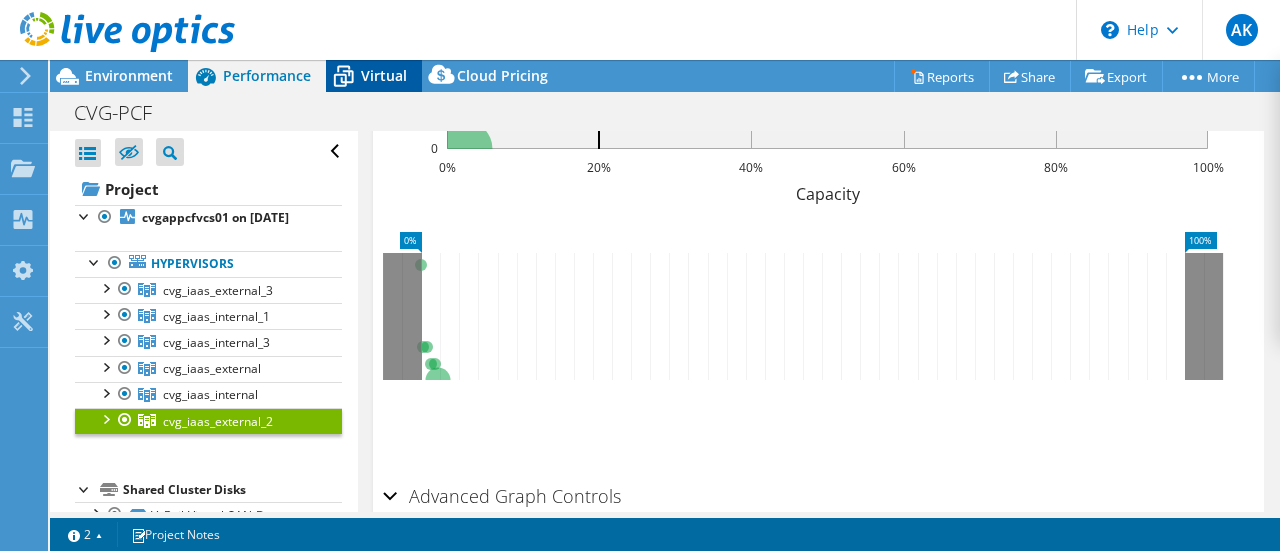 click on "Virtual" at bounding box center [384, 75] 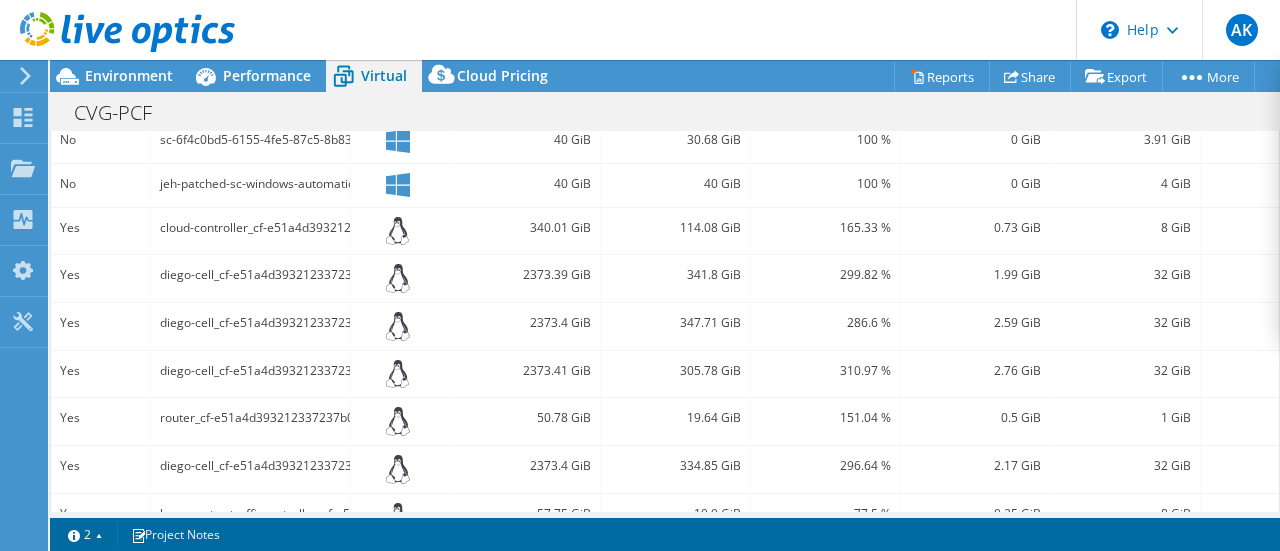 scroll, scrollTop: 0, scrollLeft: 0, axis: both 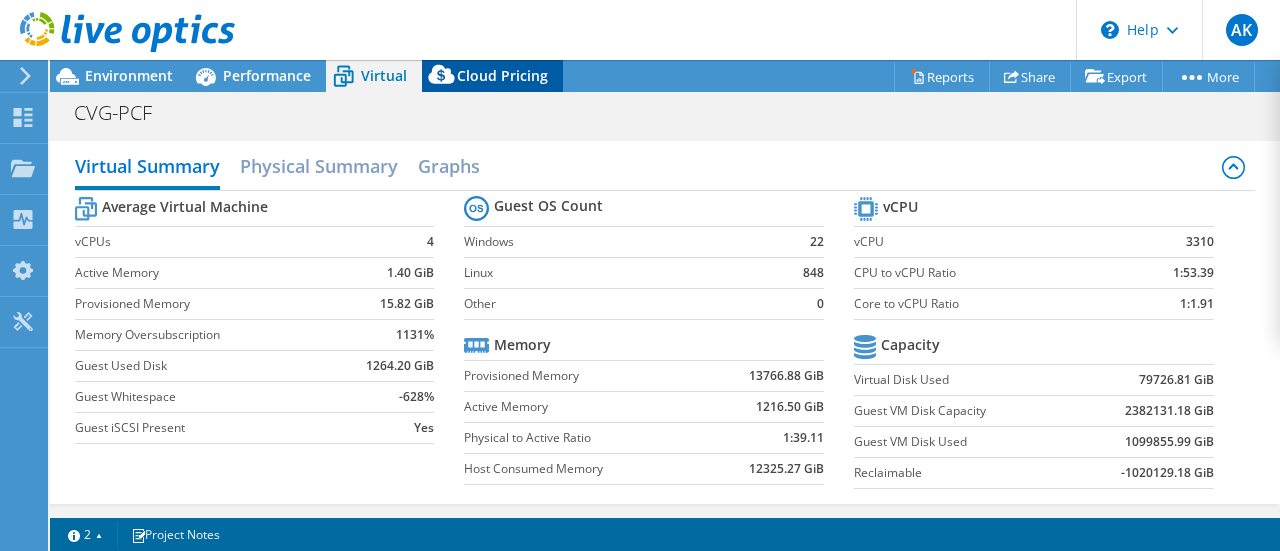 click on "Cloud Pricing" at bounding box center [502, 75] 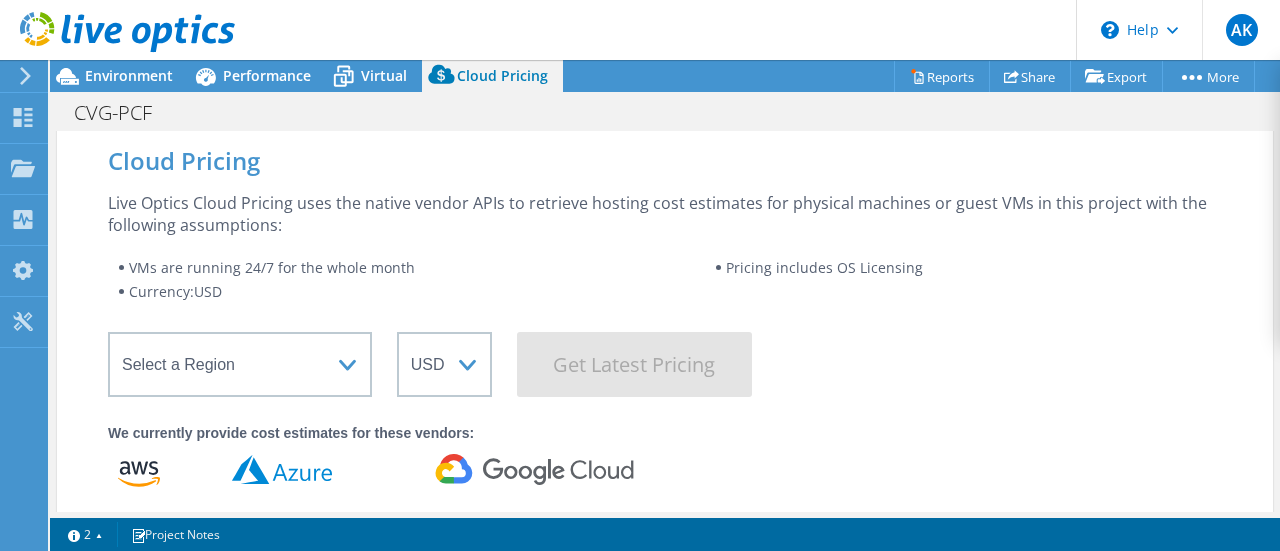 scroll, scrollTop: 0, scrollLeft: 0, axis: both 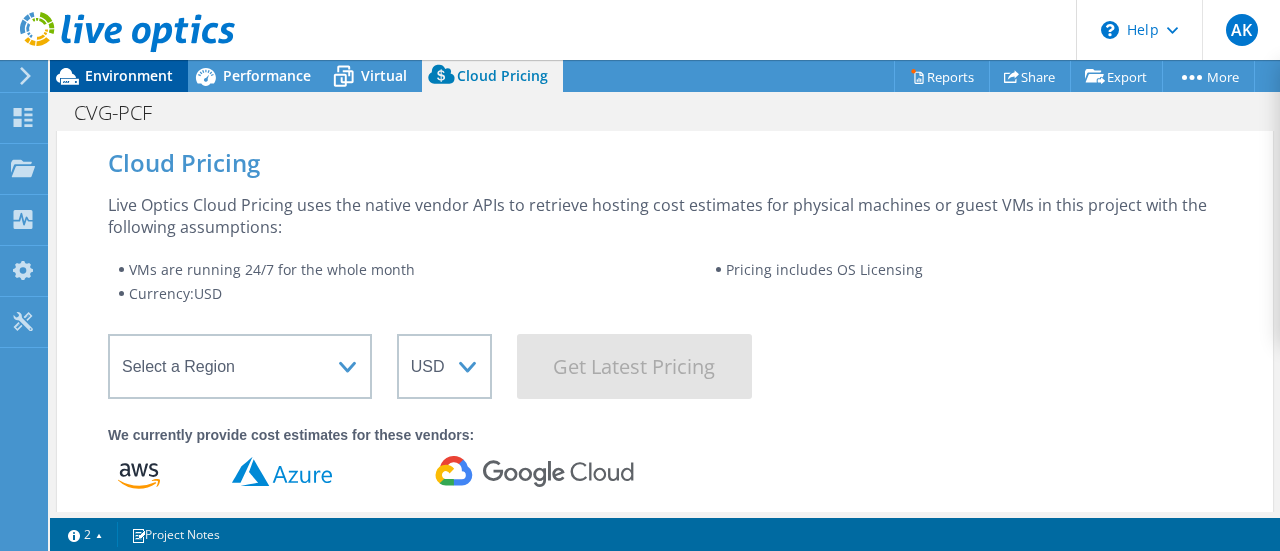 click on "Environment" at bounding box center (129, 75) 